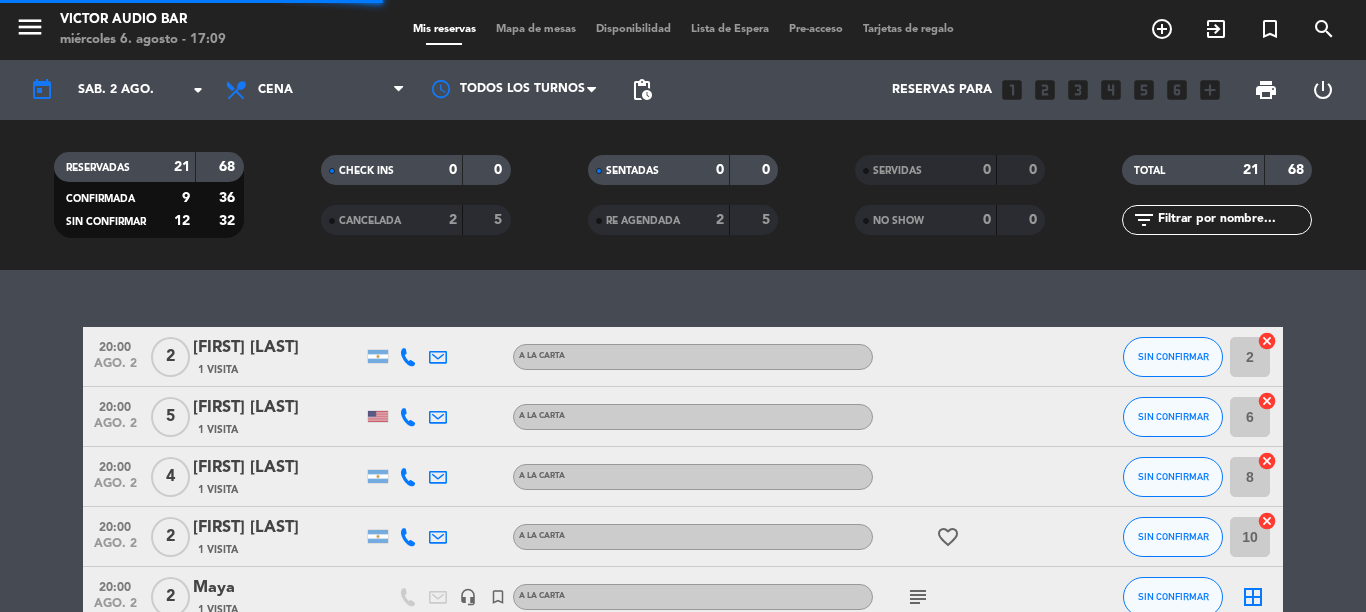 scroll, scrollTop: 0, scrollLeft: 0, axis: both 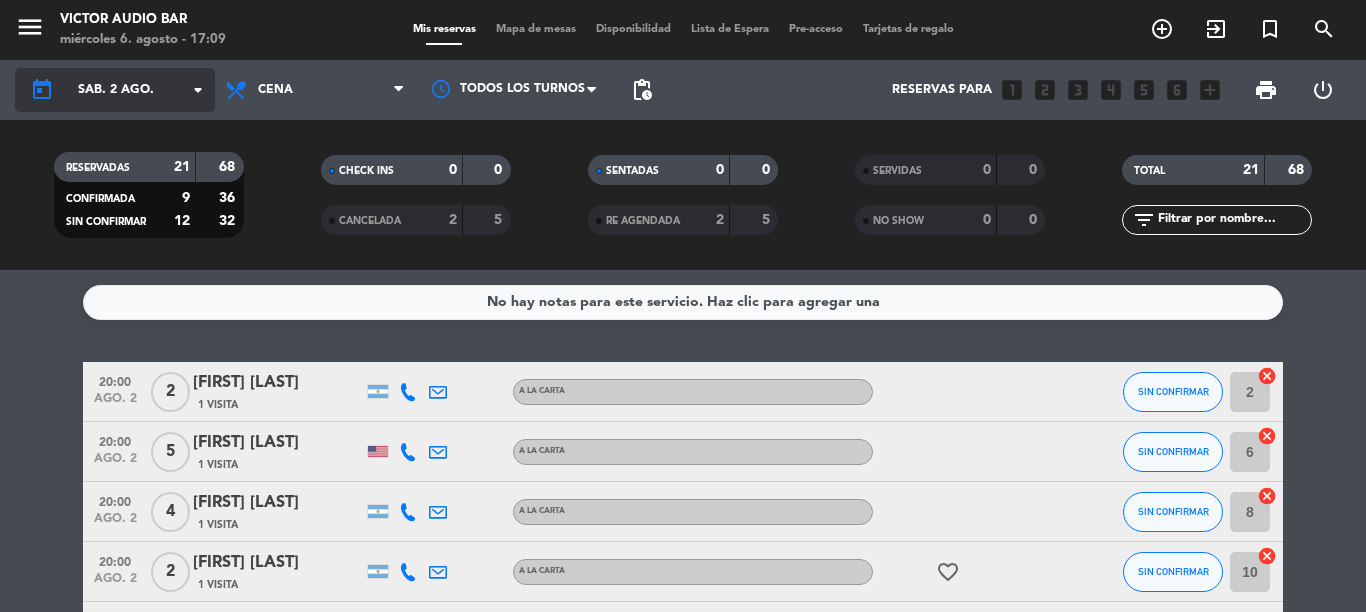 click on "sáb. 2 ago." 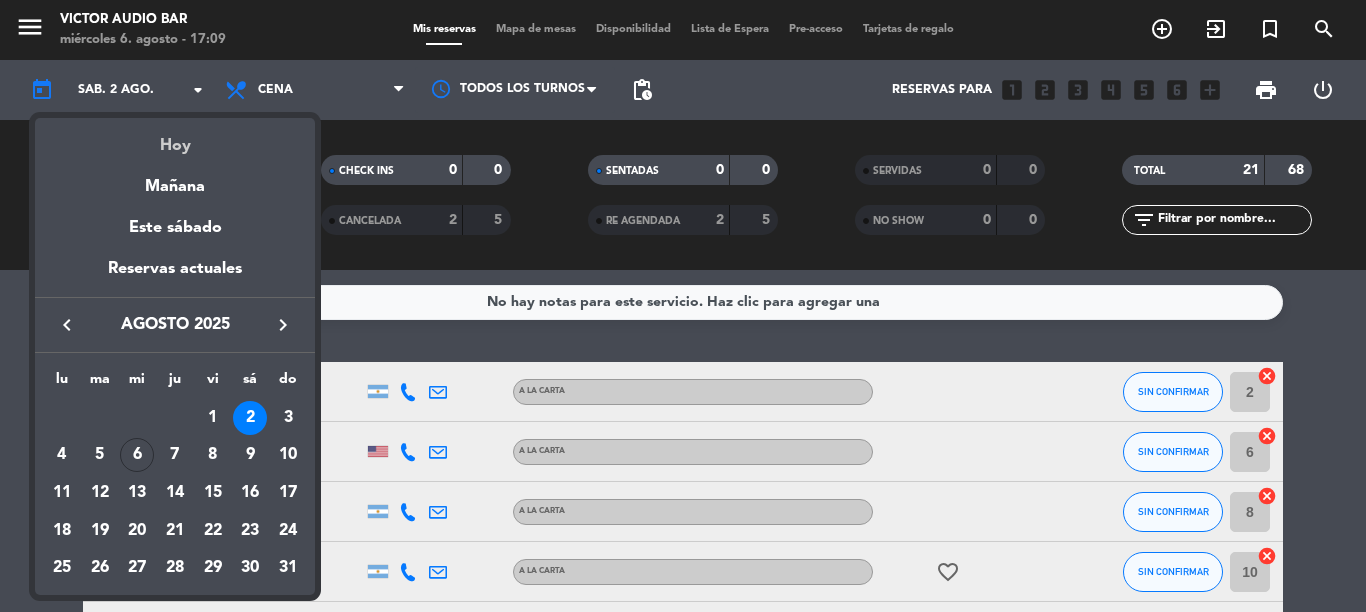 click on "Hoy" at bounding box center (175, 138) 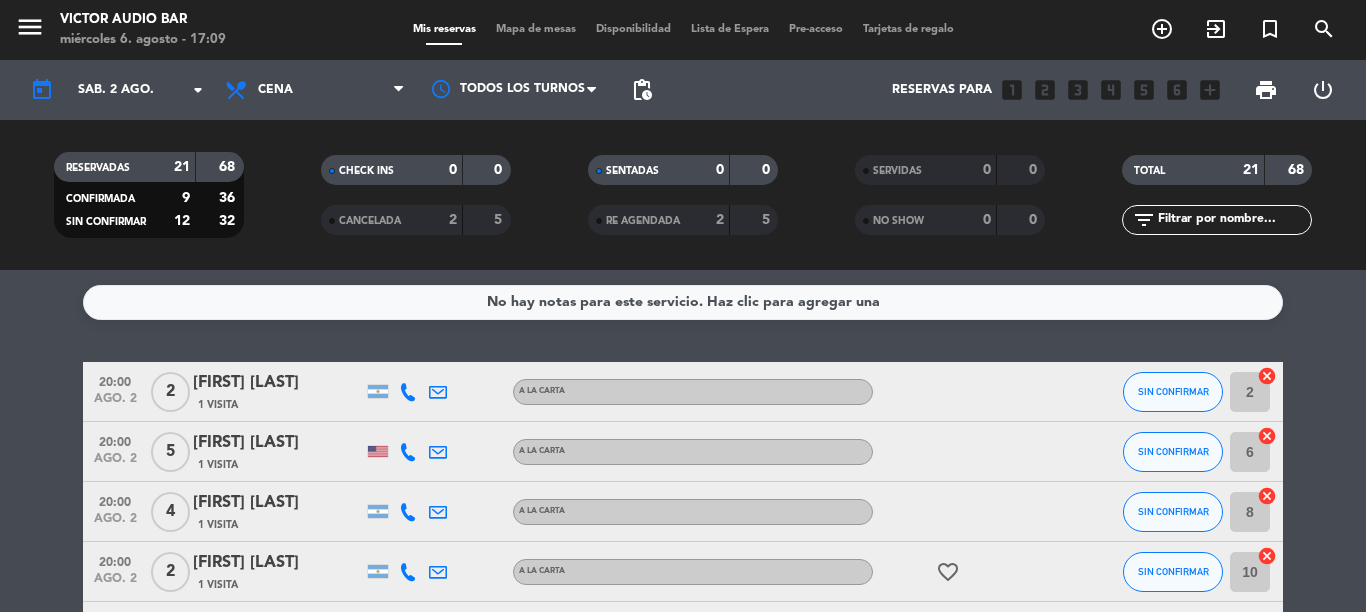 type on "mié. 6 ago." 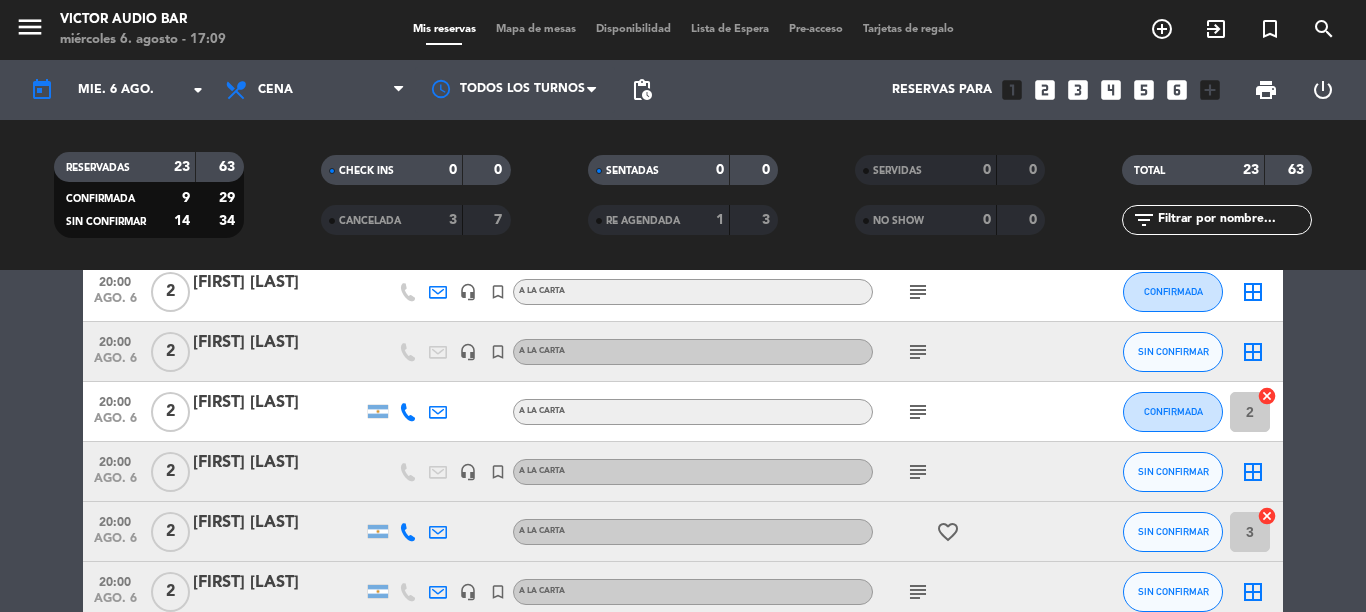 scroll, scrollTop: 500, scrollLeft: 0, axis: vertical 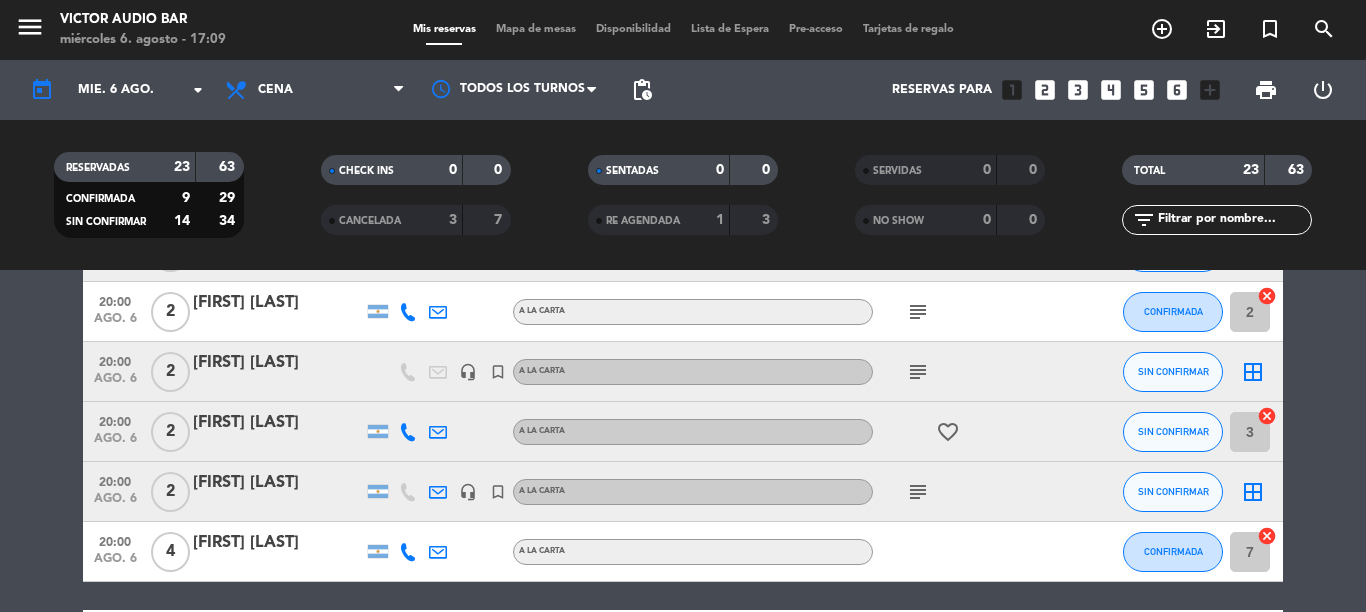 click on "subject" 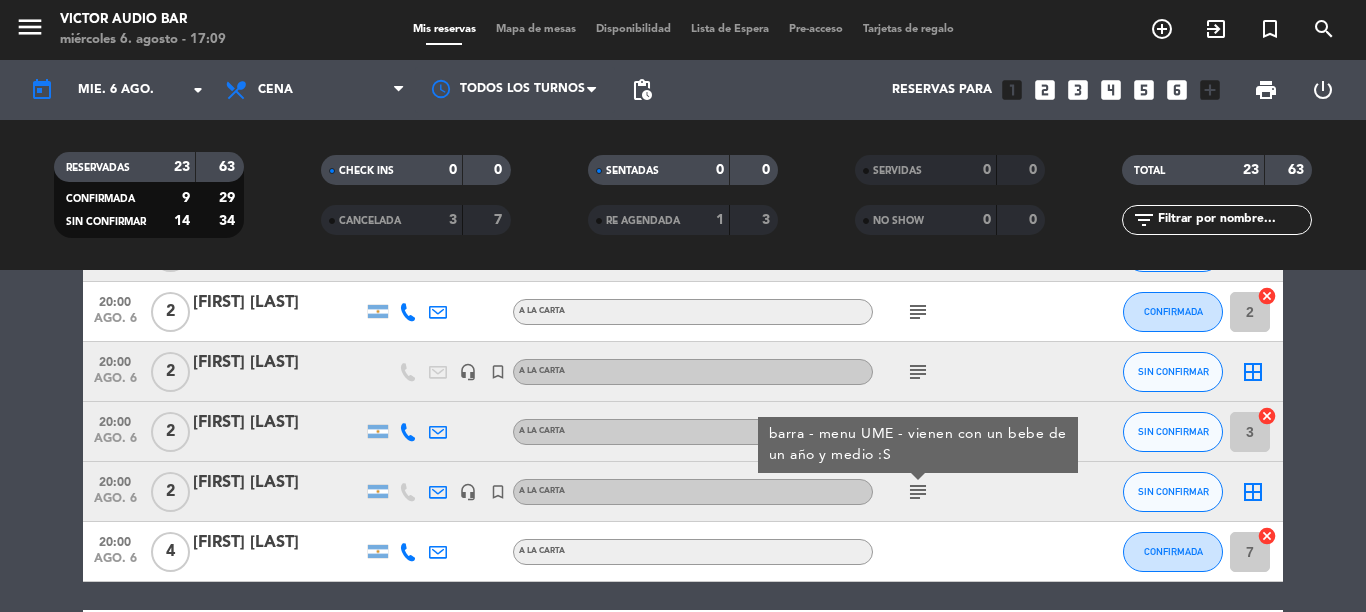 click on "subject" 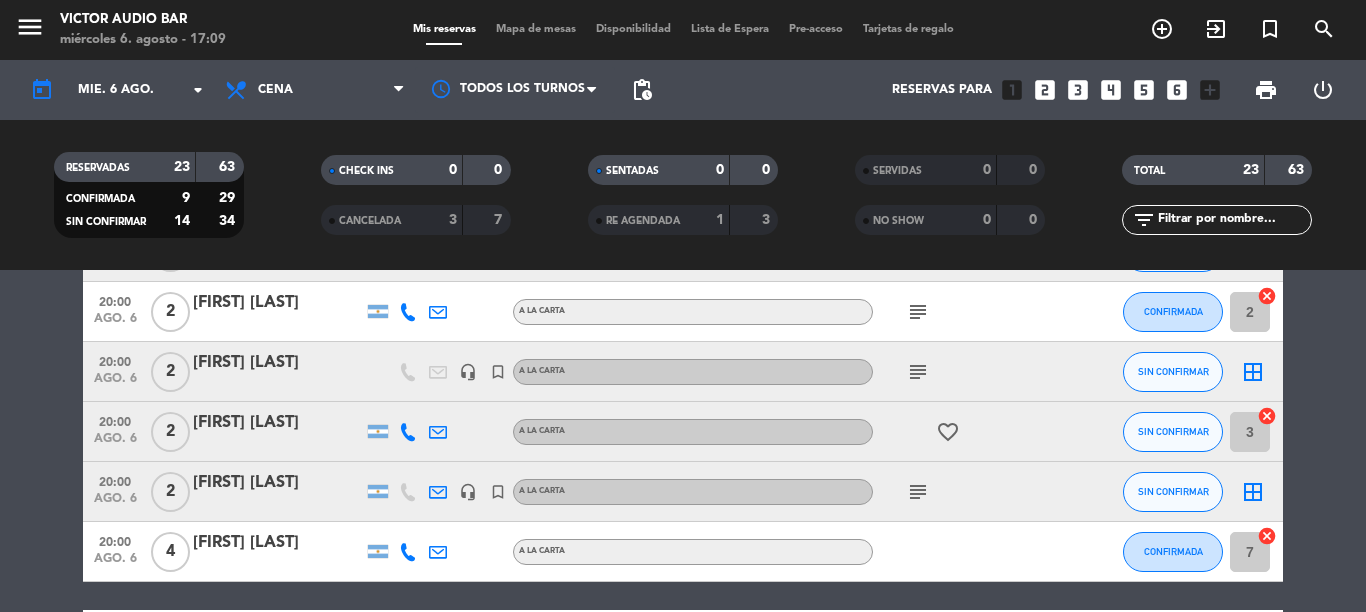 click on "favorite_border" 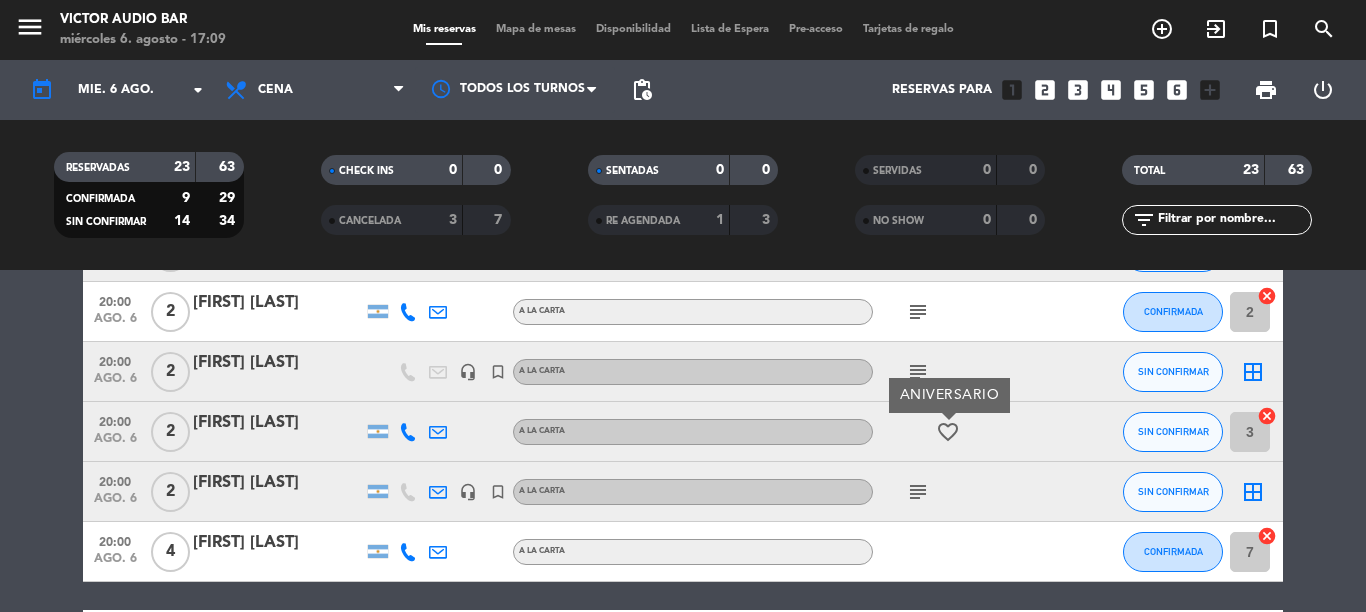 click on "favorite_border" 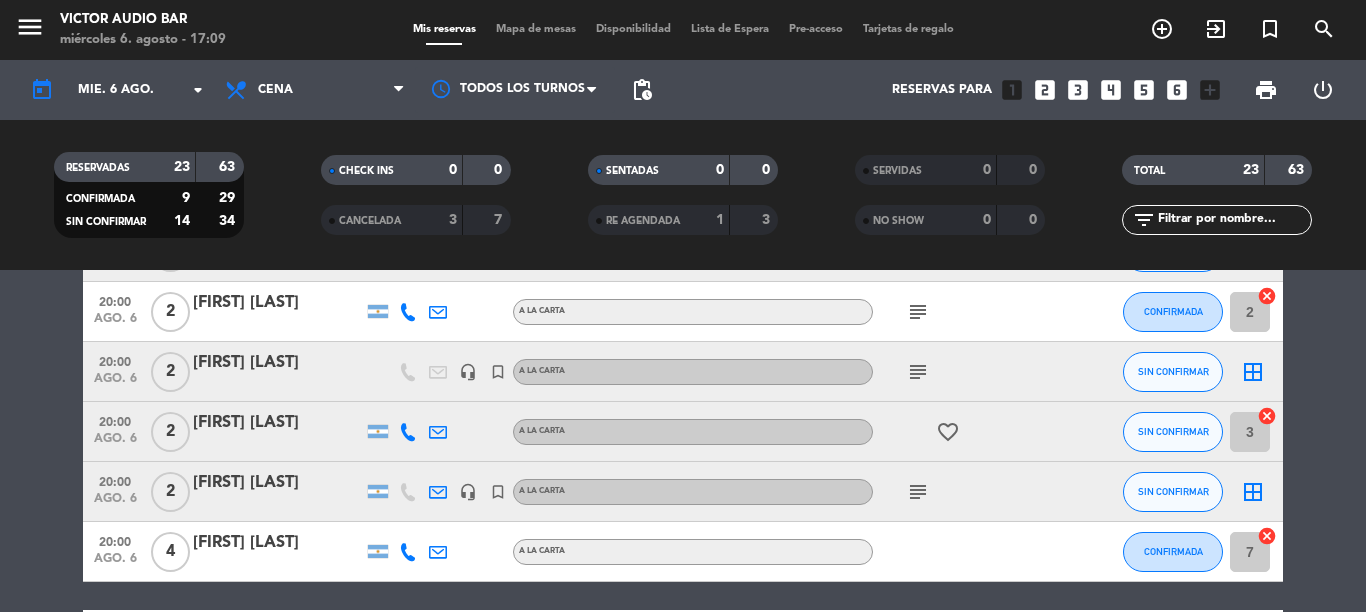 click on "subject" 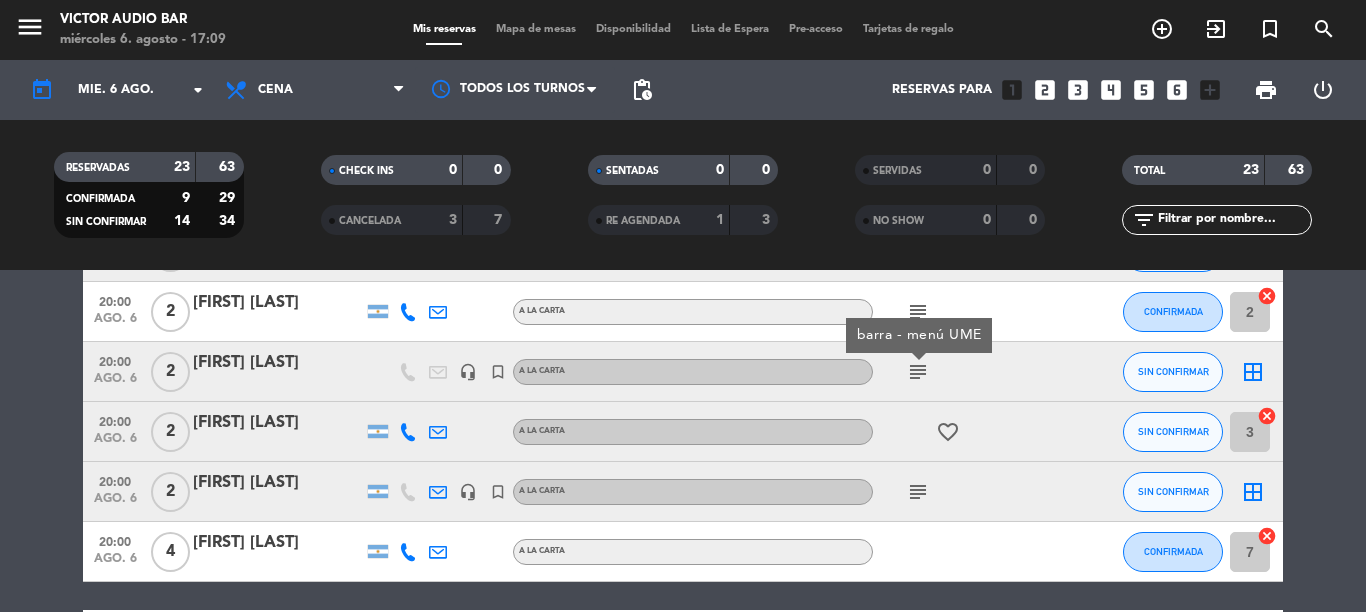 scroll, scrollTop: 400, scrollLeft: 0, axis: vertical 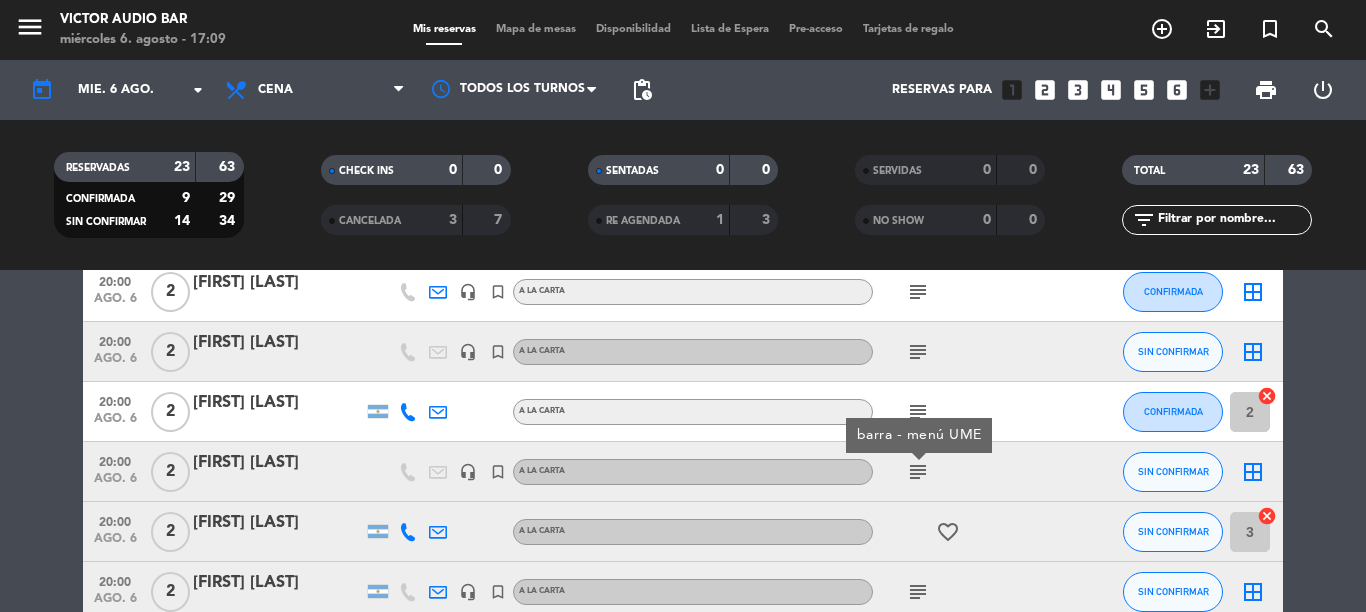 click on "subject" 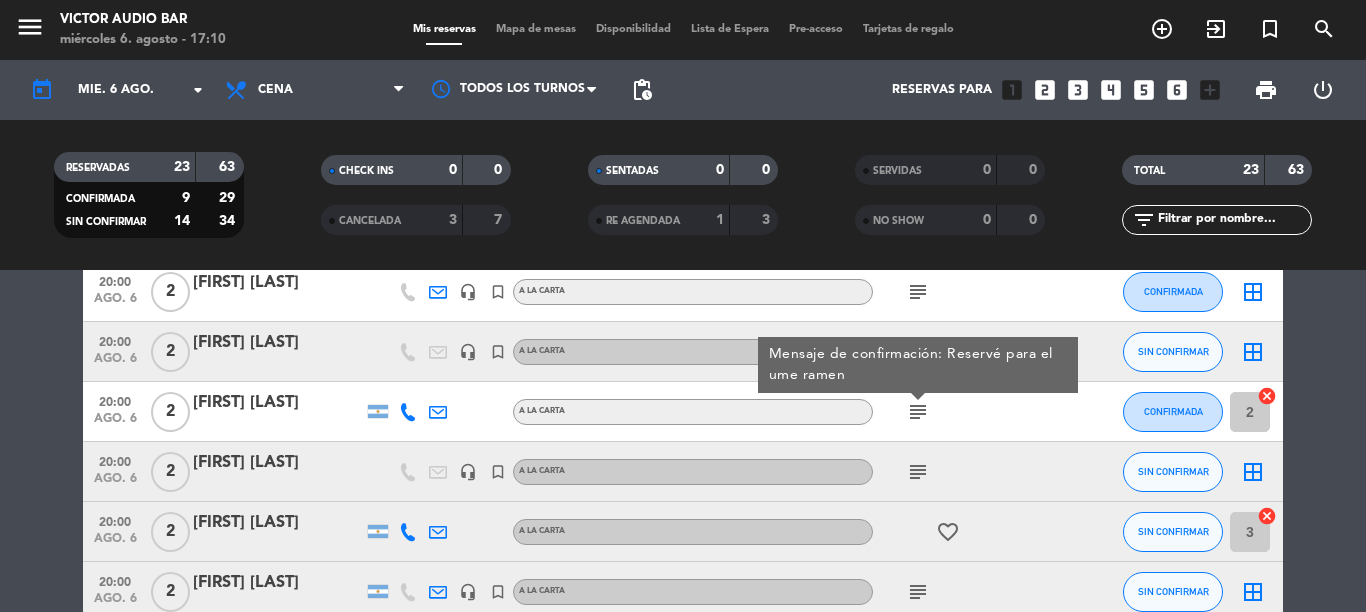 click on "20:00   ago. 6   3   [FIRST] [LAST]  Sin menú asignado  subject  CONFIRMADA  border_all   20:00   ago. 6   2   [FIRST] [LAST]   headset_mic   turned_in_not   A LA CARTA  subject  SIN CONFIRMAR  border_all   20:00   ago. 6   2   [FIRST] [LAST]   A LA CARTA SIN CONFIRMAR 9  cancel   20:00   ago. 6   6   [FIRST] [LAST]   A LA CARTA CONFIRMADA 8  cancel   20:00   ago. 6   2   [FIRST] [LAST]   A LA CARTA CONFIRMADA 10  cancel   20:00   ago. 6   2   [FIRST] [LAST]   headset_mic   turned_in_not   A LA CARTA  subject  CONFIRMADA  border_all   20:00   ago. 6   2   [FIRST] [LAST]   headset_mic   turned_in_not   A LA CARTA  subject  SIN CONFIRMAR  border_all   20:00   ago. 6   2   [FIRST] [LAST]   A LA CARTA  subject  Mensaje de confirmación: Reservé para el ume ramen CONFIRMADA 2  cancel   20:00   ago. 6   2   [FIRST] [LAST]   headset_mic   turned_in_not   A LA CARTA  subject  SIN CONFIRMAR  border_all   20:00   ago. 6   2   [FIRST] [LAST]   A LA CARTA  favorite_border  SIN CONFIRMAR 3  cancel   20:00  7" 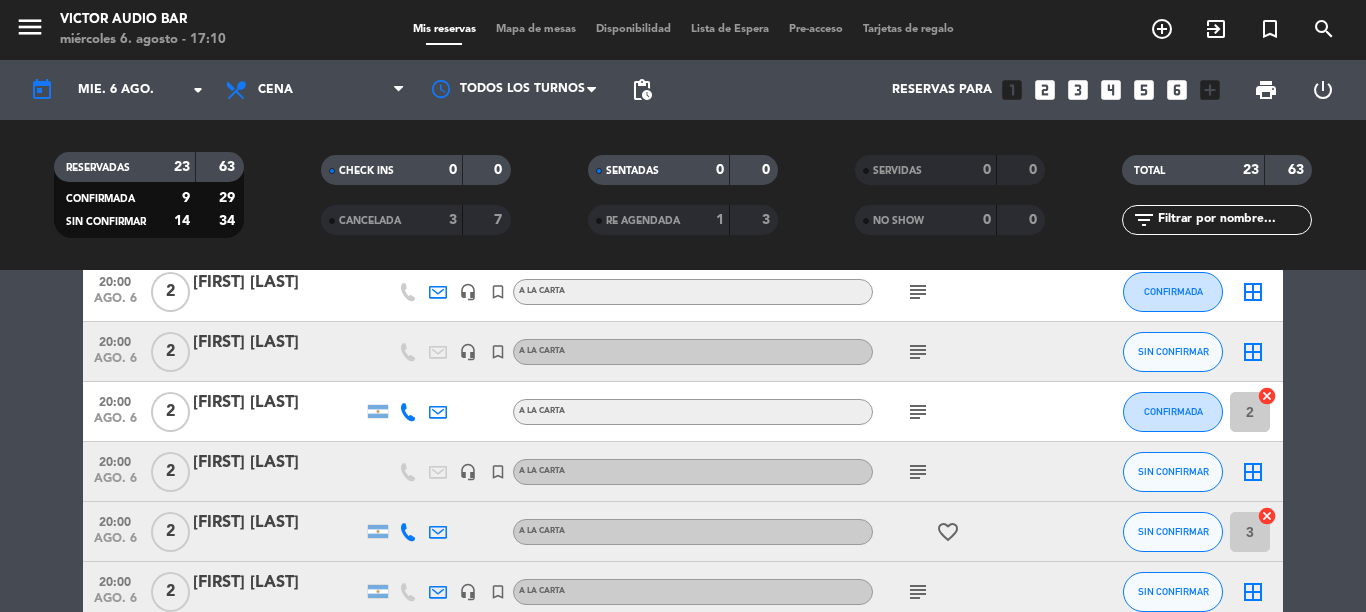 click on "subject" 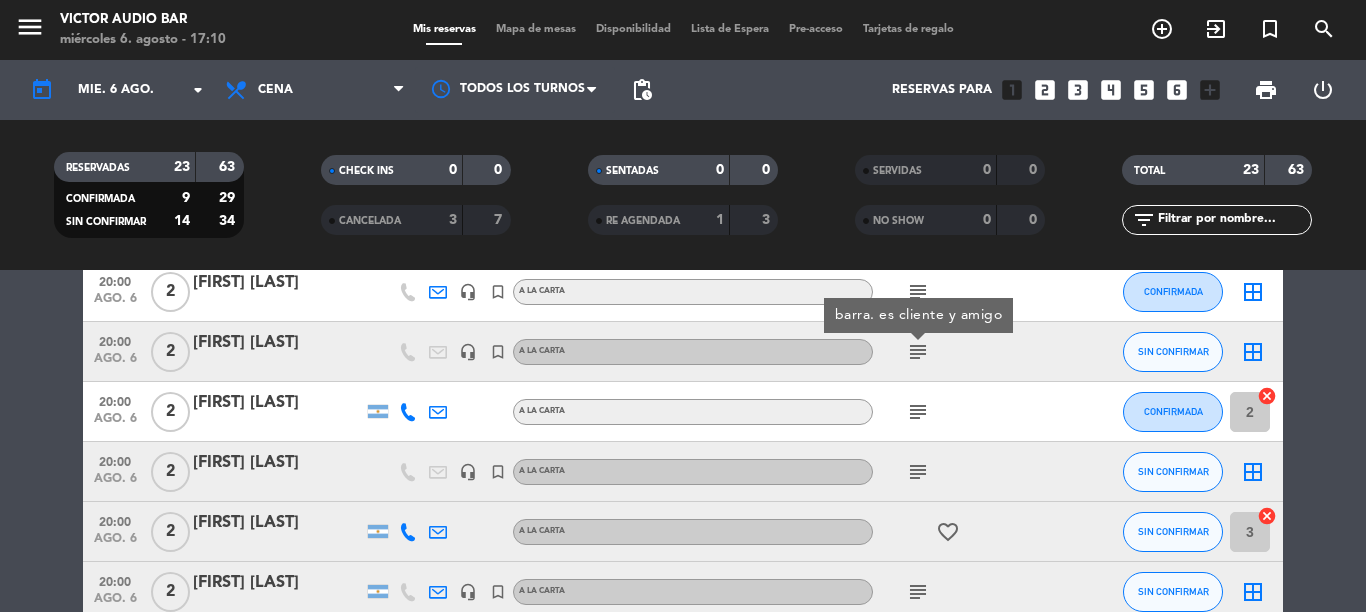 scroll, scrollTop: 300, scrollLeft: 0, axis: vertical 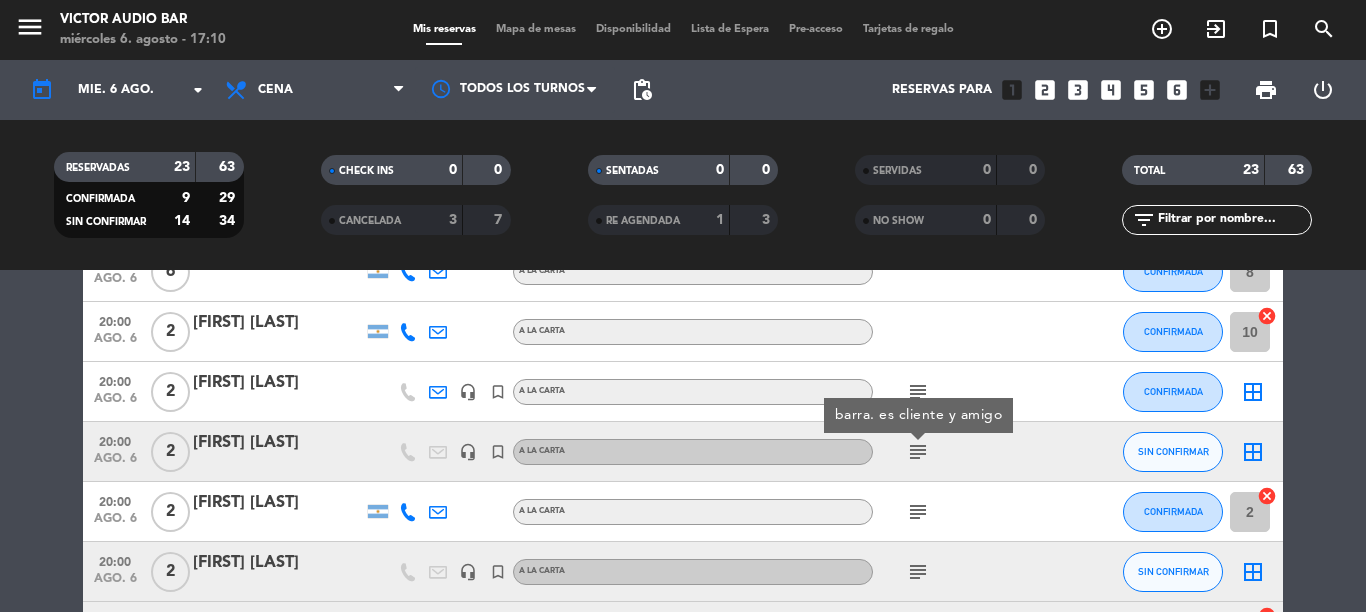 click on "20:00   ago. 6   3   [FIRST] [LAST]  Sin menú asignado  subject  CONFIRMADA  border_all   20:00   ago. 6   2   [FIRST] [LAST]   headset_mic   turned_in_not   A LA CARTA  subject  SIN CONFIRMAR  border_all   20:00   ago. 6   2   [FIRST] [LAST]   A LA CARTA SIN CONFIRMAR 9  cancel   20:00   ago. 6   6   [FIRST] [LAST]   A LA CARTA CONFIRMADA 8  cancel   20:00   ago. 6   2   [FIRST] [LAST]   A LA CARTA CONFIRMADA 10  cancel   20:00   ago. 6   2   [FIRST] [LAST]   headset_mic   turned_in_not   A LA CARTA  subject  CONFIRMADA  border_all   20:00   ago. 6   2   [FIRST] [LAST]   headset_mic   turned_in_not   A LA CARTA  subject  barra. es cliente y amigo SIN CONFIRMAR  border_all   20:00   ago. 6   2   [FIRST] [LAST]   A LA CARTA  subject  CONFIRMADA 2  cancel   20:00   ago. 6   2   [FIRST] [LAST]   headset_mic   turned_in_not   A LA CARTA  subject  SIN CONFIRMAR  border_all   20:00   ago. 6   2   [FIRST] [LAST]   A LA CARTA  favorite_border  SIN CONFIRMAR 3  cancel   20:00   ago. 6   2   headset_mic  7" 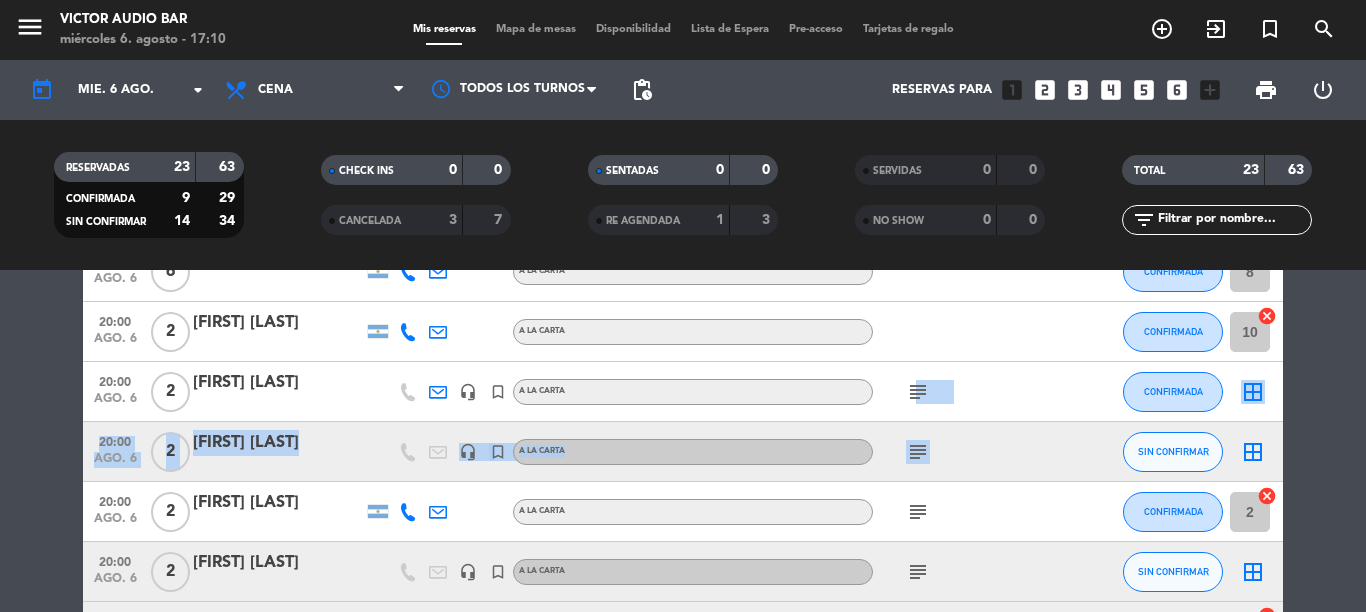 click on "subject" 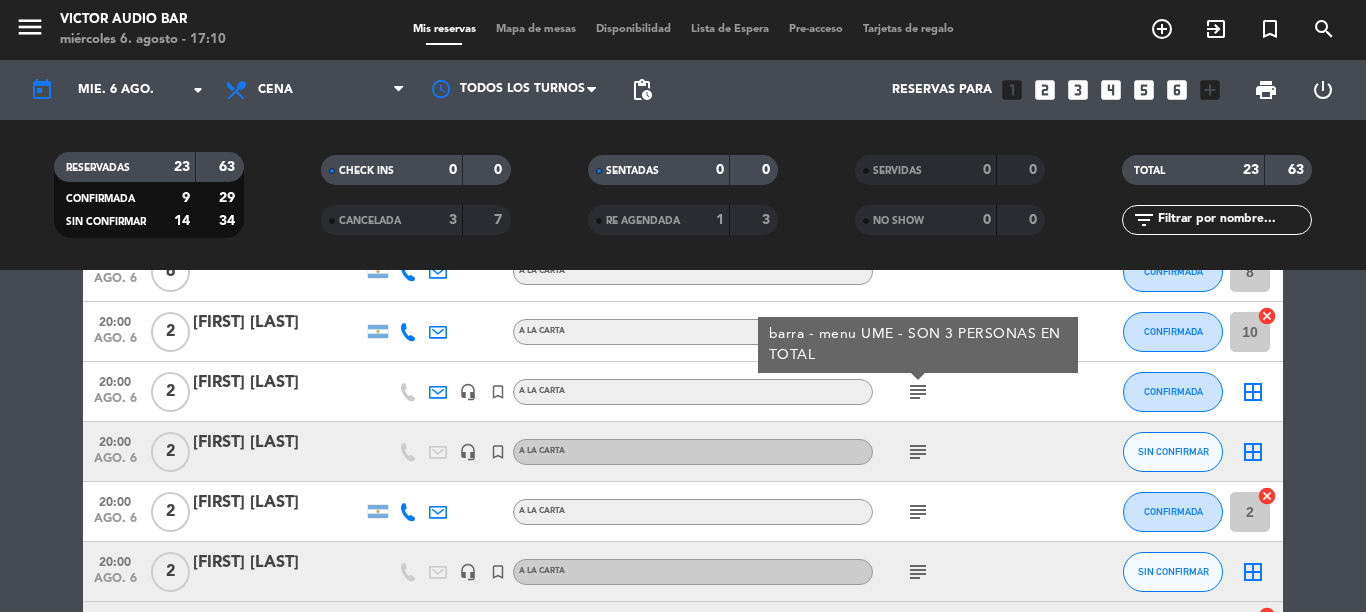 scroll, scrollTop: 200, scrollLeft: 0, axis: vertical 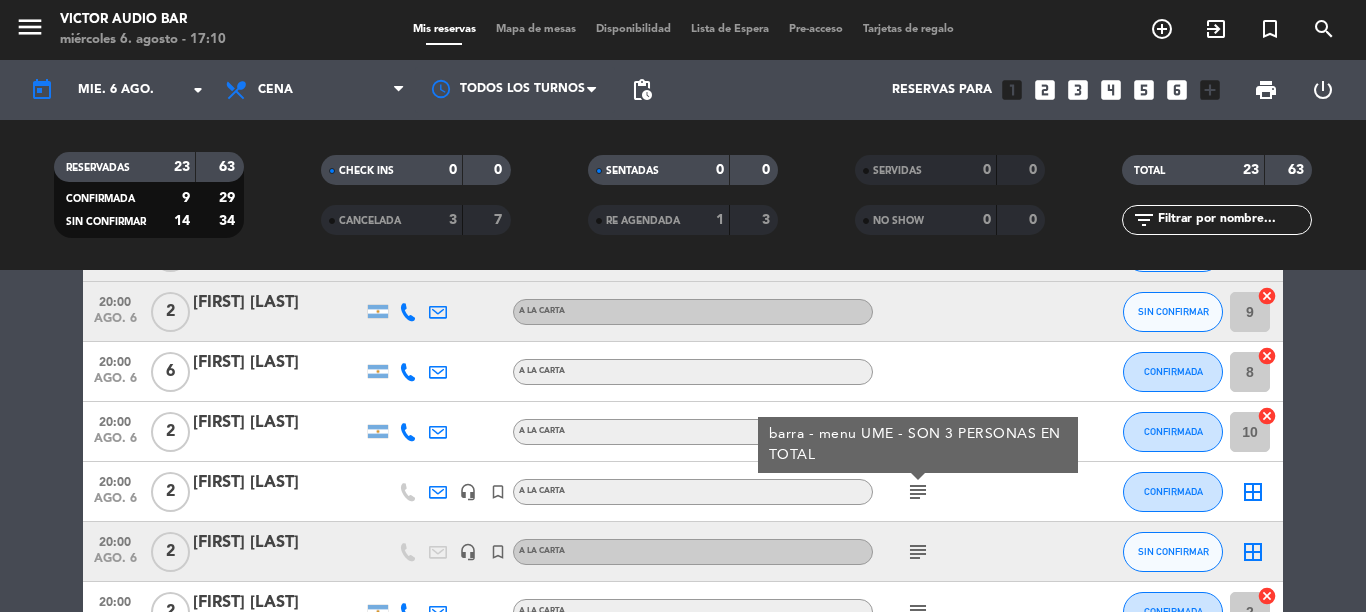 click on "20:00   ago. 6   3   [FIRST] [LAST]  Sin menú asignado  subject  CONFIRMADA  border_all   20:00   ago. 6   2   [FIRST] [LAST]   headset_mic   turned_in_not   A LA CARTA  subject  SIN CONFIRMAR  border_all   20:00   ago. 6   2   [FIRST] [LAST]   A LA CARTA SIN CONFIRMAR 9  cancel   20:00   ago. 6   6   [FIRST] [LAST]   A LA CARTA CONFIRMADA 8  cancel   20:00   ago. 6   2   [FIRST] [LAST]   A LA CARTA CONFIRMADA 10  cancel   20:00   ago. 6   2   [FIRST] [LAST]   headset_mic   turned_in_not   A LA CARTA  subject  barra - menu UME - SON 3 PERSONAS EN TOTAL CONFIRMADA  border_all   20:00   ago. 6   2   [FIRST] [LAST]   headset_mic   turned_in_not   A LA CARTA  subject  SIN CONFIRMAR  border_all   20:00   ago. 6   2   [FIRST] [LAST]   A LA CARTA  subject  CONFIRMADA 2  cancel   20:00   ago. 6   2   [FIRST] [LAST]   headset_mic   turned_in_not   A LA CARTA  subject  SIN CONFIRMAR  border_all   20:00   ago. 6   2   [FIRST] [LAST]   A LA CARTA  favorite_border  SIN CONFIRMAR 3  cancel   20:00   ago. 6  7" 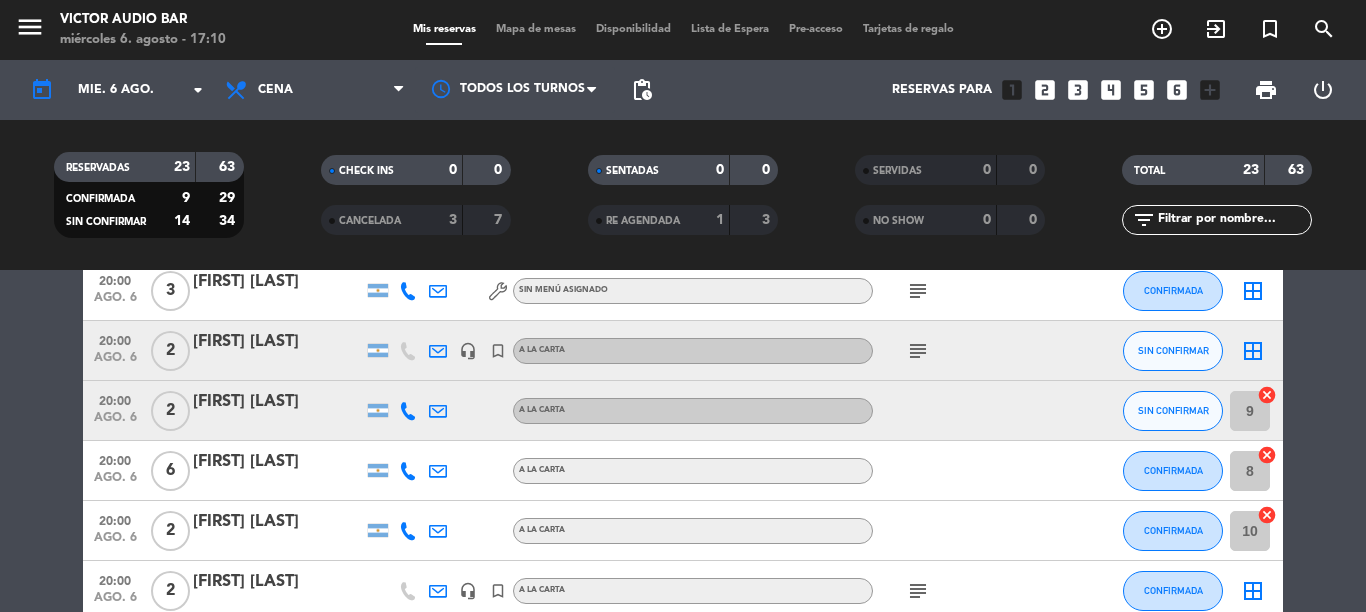scroll, scrollTop: 100, scrollLeft: 0, axis: vertical 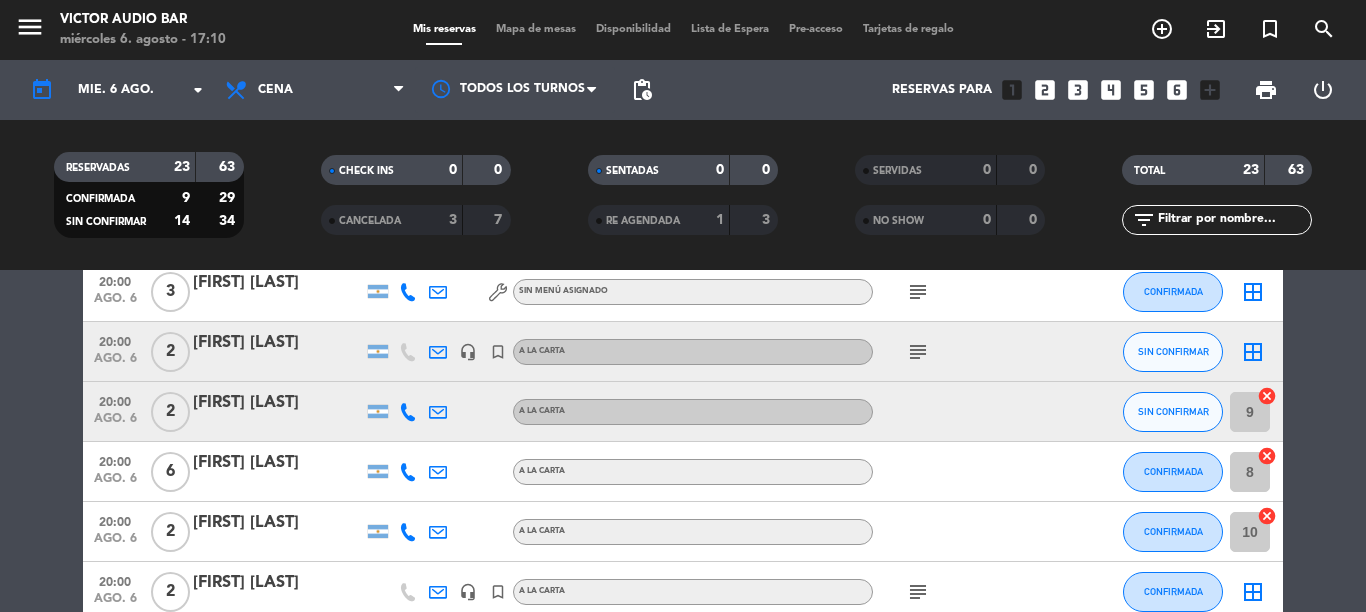 click on "subject" 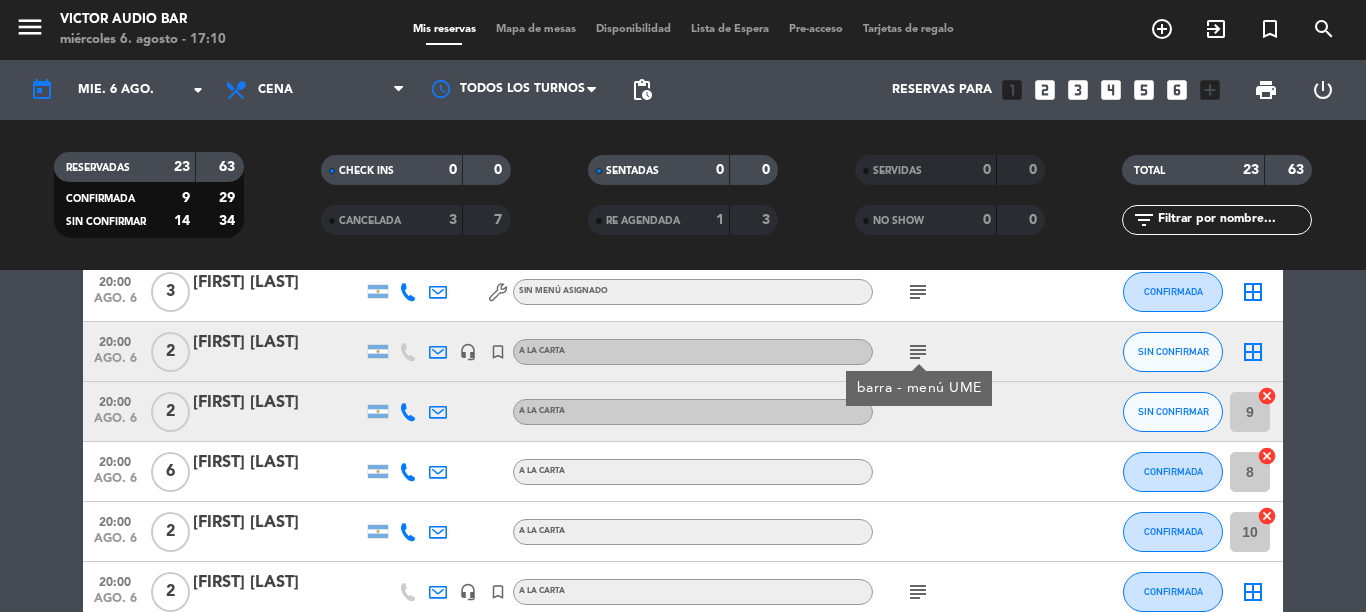 click on "subject" 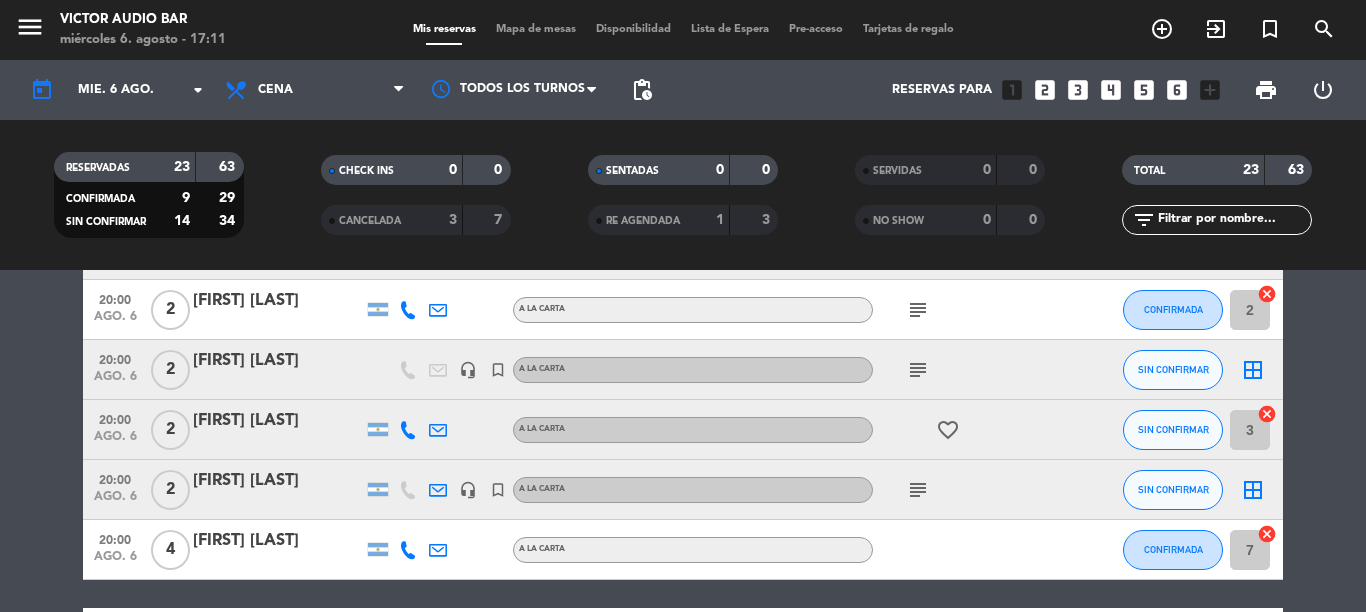 scroll, scrollTop: 600, scrollLeft: 0, axis: vertical 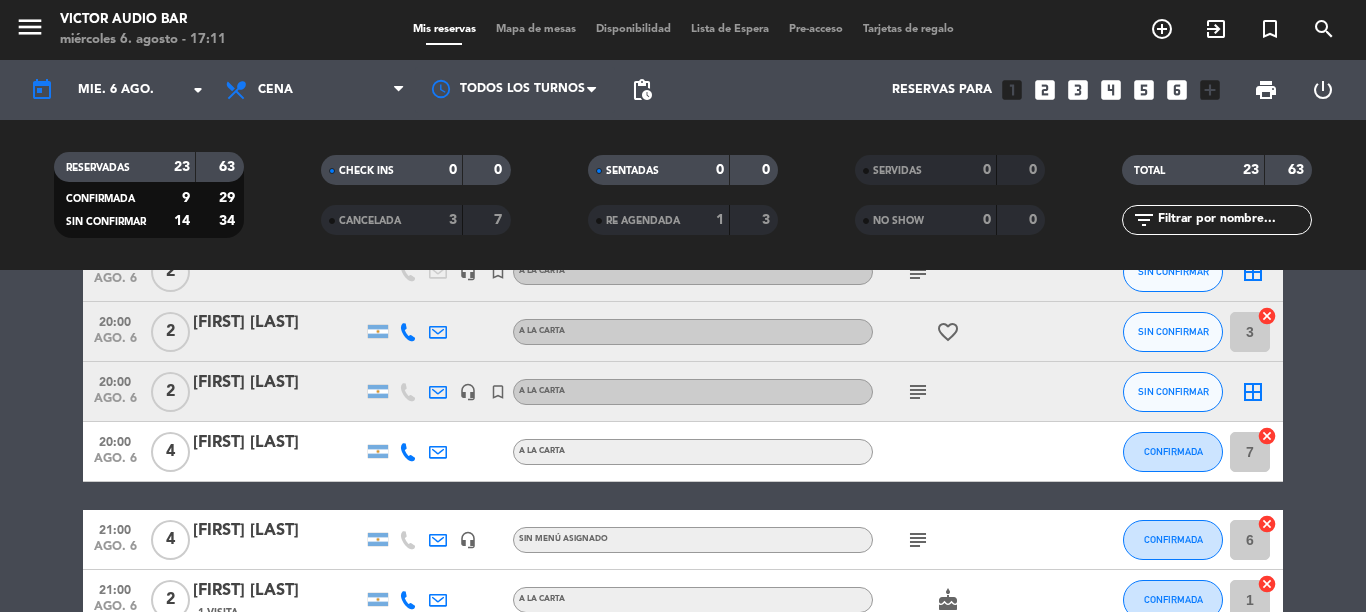 click on "subject" 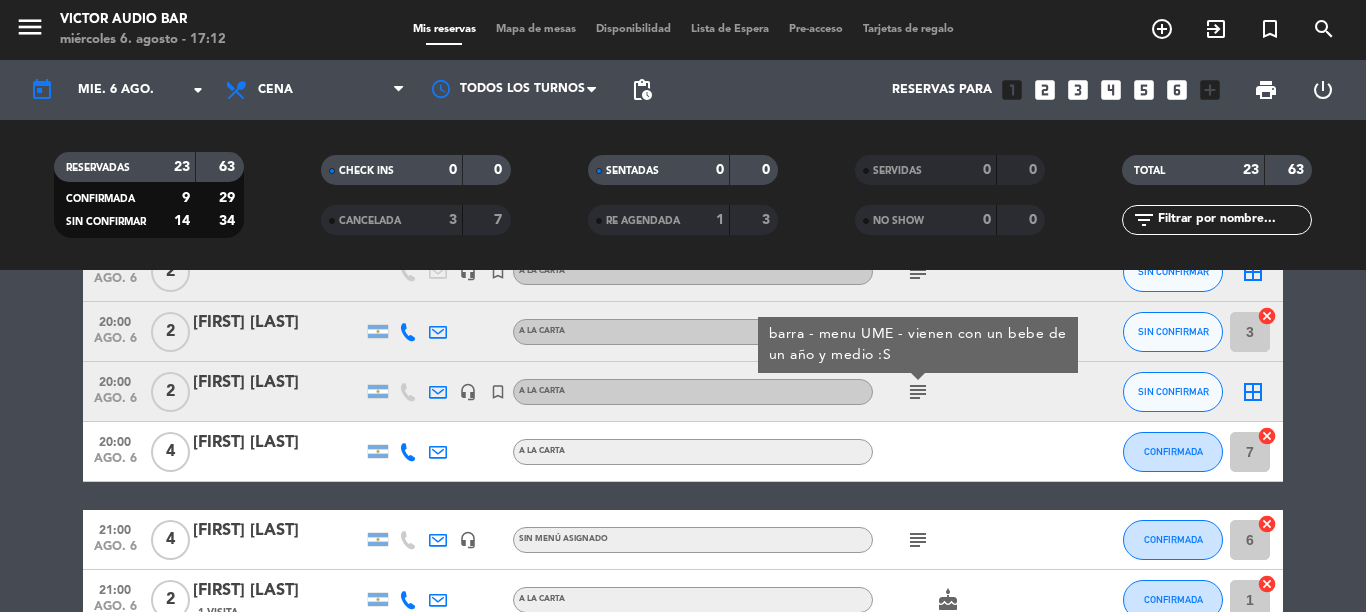 scroll, scrollTop: 500, scrollLeft: 0, axis: vertical 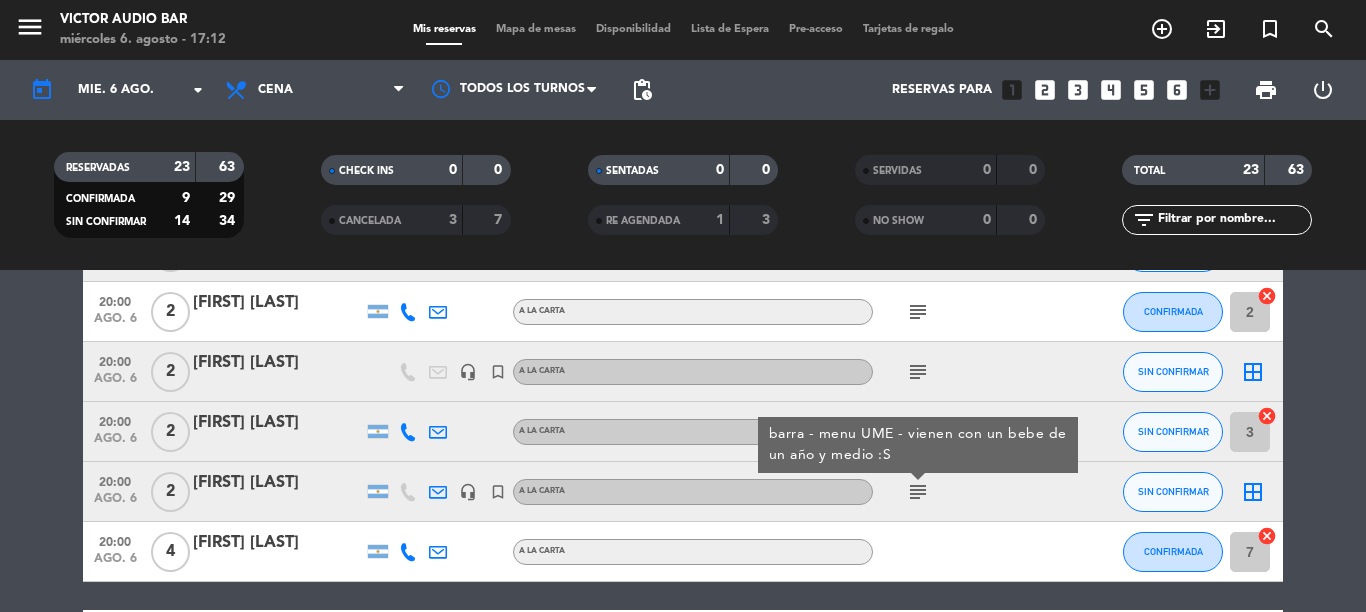 click on "20:00   ago. 6   3   [FIRST] [LAST]  Sin menú asignado  subject  CONFIRMADA  border_all   20:00   ago. 6   2   [FIRST] [LAST]   headset_mic   turned_in_not   A LA CARTA  subject  SIN CONFIRMAR  border_all   20:00   ago. 6   2   [FIRST] [LAST]   A LA CARTA SIN CONFIRMAR 9  cancel   20:00   ago. 6   6   [FIRST] [LAST]   A LA CARTA CONFIRMADA 8  cancel   20:00   ago. 6   2   [FIRST] [LAST]   A LA CARTA CONFIRMADA 10  cancel   20:00   ago. 6   2   [FIRST] [LAST]   headset_mic   turned_in_not   A LA CARTA  subject  CONFIRMADA  border_all   20:00   ago. 6   2   [FIRST] [LAST]   headset_mic   turned_in_not   A LA CARTA  subject  SIN CONFIRMAR  border_all   20:00   ago. 6   2   [FIRST] [LAST]   A LA CARTA  subject  CONFIRMADA 2  cancel   20:00   ago. 6   2   [FIRST] [LAST]   headset_mic   turned_in_not   A LA CARTA  subject  SIN CONFIRMAR  border_all   20:00   ago. 6   2   [FIRST] [LAST]   A LA CARTA  favorite_border  SIN CONFIRMAR 3  cancel   20:00   ago. 6   2   [FIRST] [LAST]   headset_mic   subject" 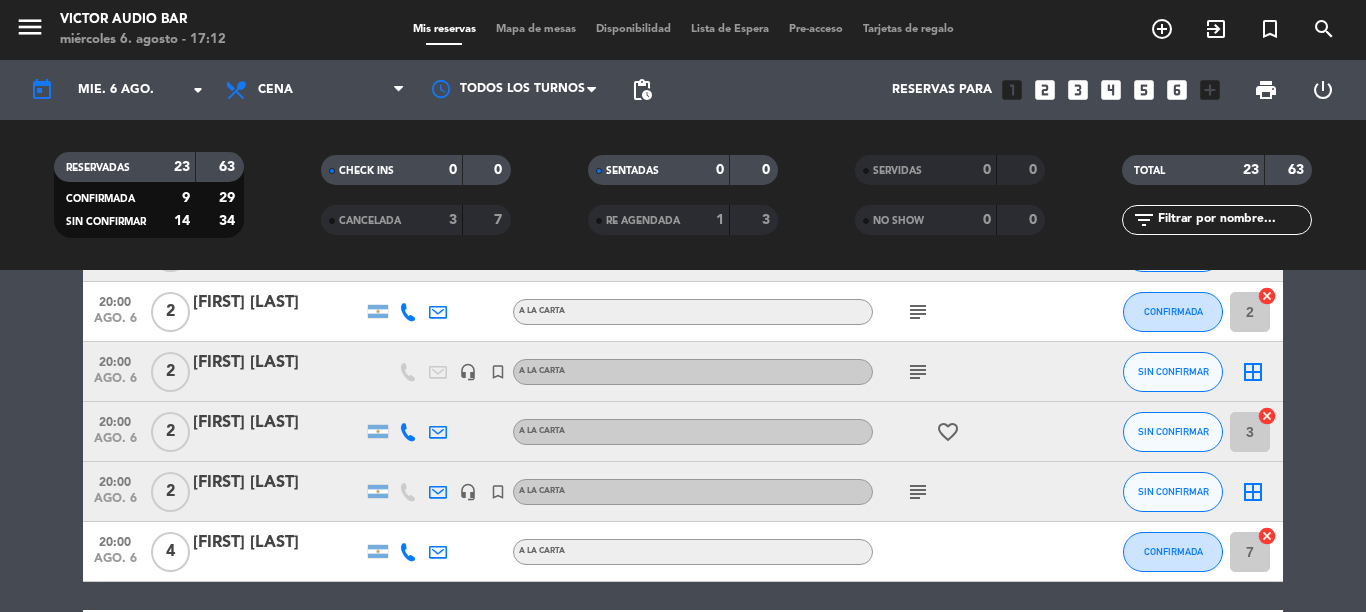 click on "favorite_border" 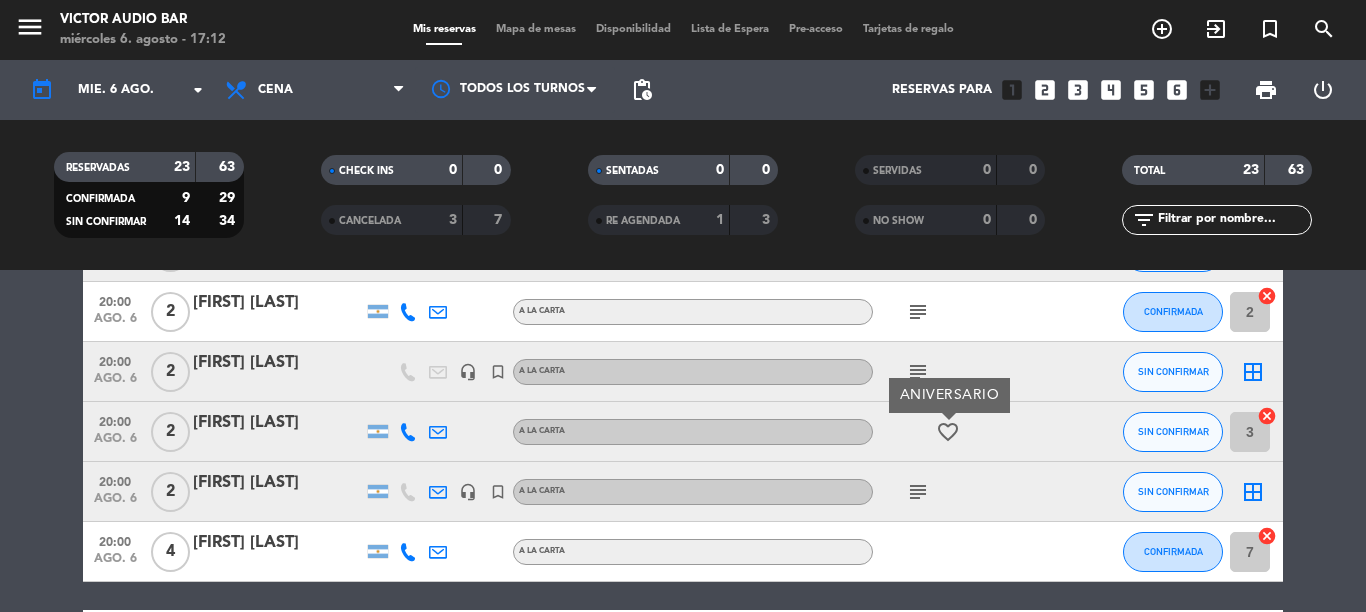 click on "subject" 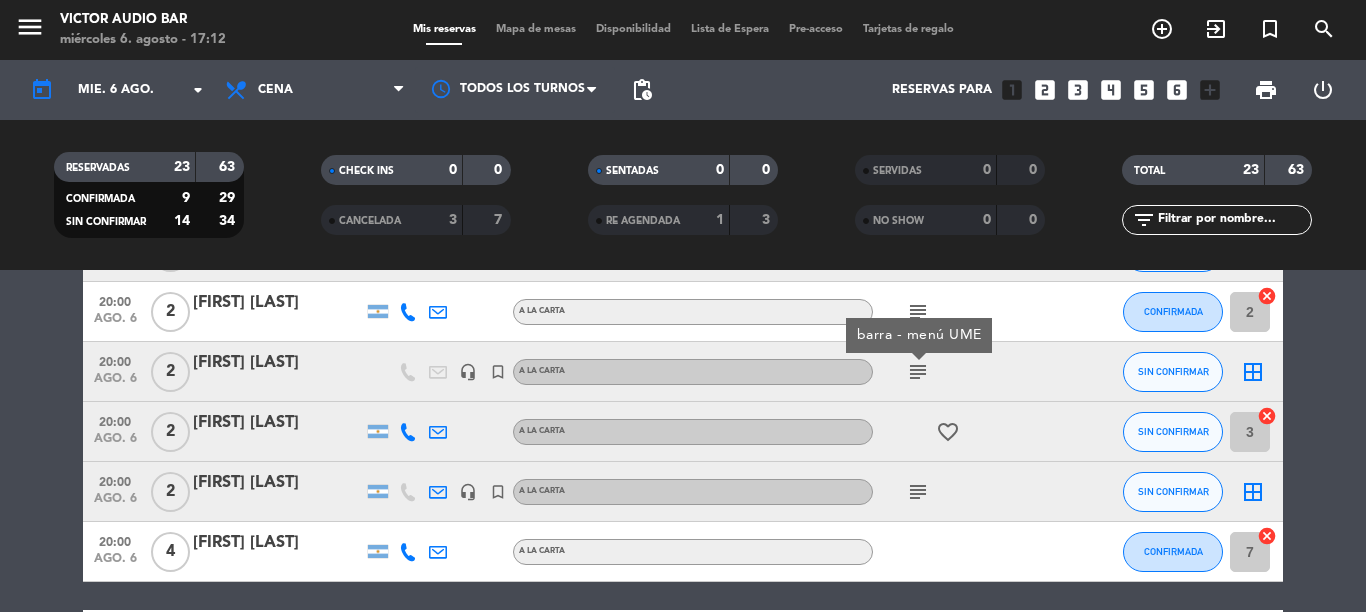 click on "20:00   ago. 6   3   [FIRST] [LAST]  Sin menú asignado  subject  CONFIRMADA  border_all   20:00   ago. 6   2   [FIRST] [LAST]   headset_mic   turned_in_not   A LA CARTA  subject  SIN CONFIRMAR  border_all   20:00   ago. 6   2   [FIRST] [LAST]   A LA CARTA SIN CONFIRMAR 9  cancel   20:00   ago. 6   6   [FIRST] [LAST]   A LA CARTA CONFIRMADA 8  cancel   20:00   ago. 6   2   [FIRST] [LAST]   A LA CARTA CONFIRMADA 10  cancel   20:00   ago. 6   2   [FIRST] [LAST]   headset_mic   turned_in_not   A LA CARTA  subject  CONFIRMADA  border_all   20:00   ago. 6   2   [FIRST] [LAST]   headset_mic   turned_in_not   A LA CARTA  subject  CONFIRMADA 2  cancel   20:00   ago. 6   2   [FIRST] [LAST]   headset_mic   turned_in_not   A LA CARTA  subject  barra - menú UME SIN CONFIRMAR  border_all   20:00   ago. 6   2   [FIRST] [LAST]   A LA CARTA  favorite_border  SIN CONFIRMAR 3  cancel   20:00   ago. 6   2   [FIRST] [LAST]   4  7" 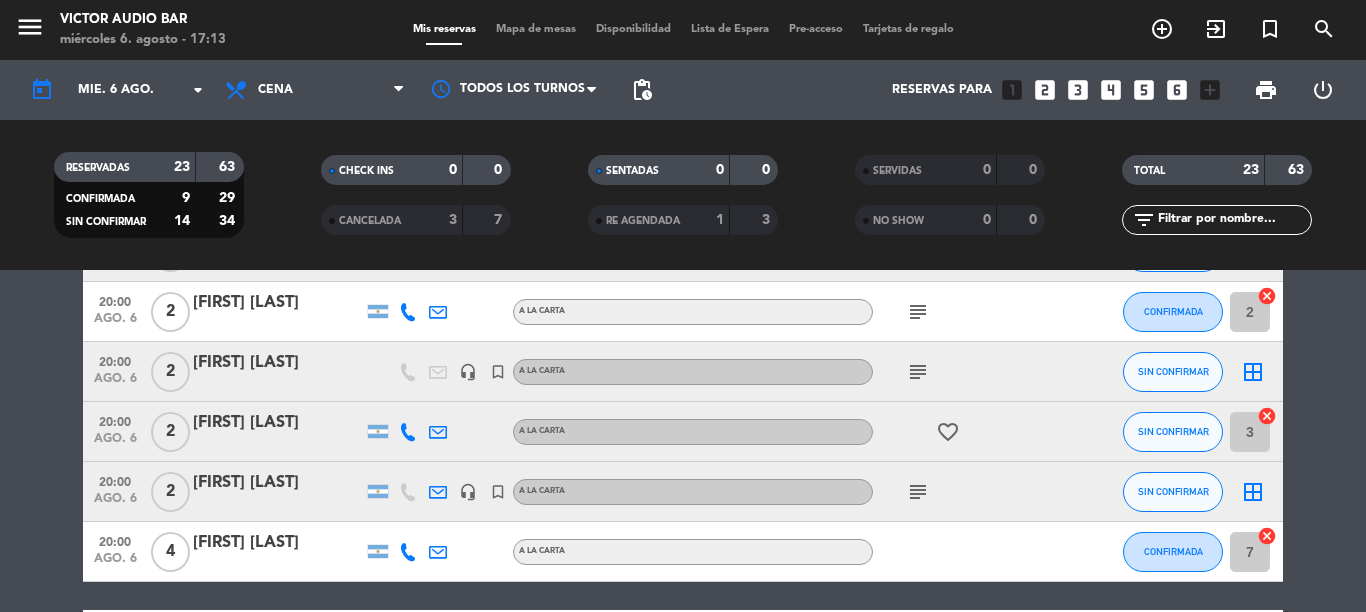 click on "subject" 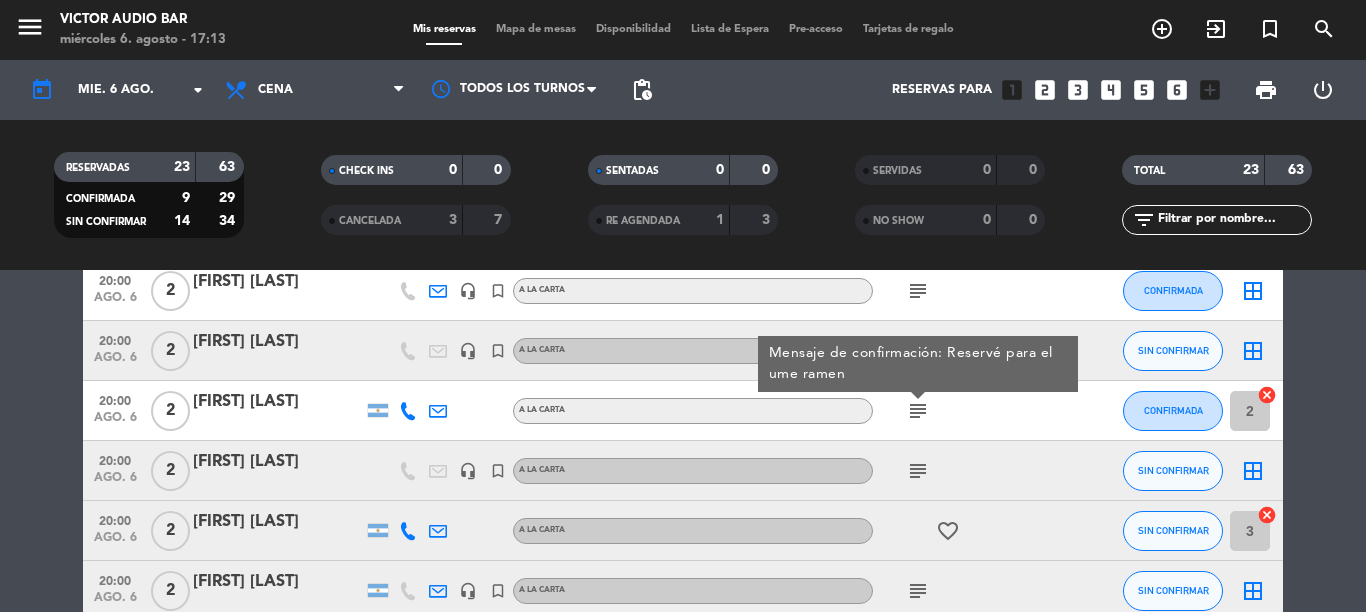 scroll, scrollTop: 400, scrollLeft: 0, axis: vertical 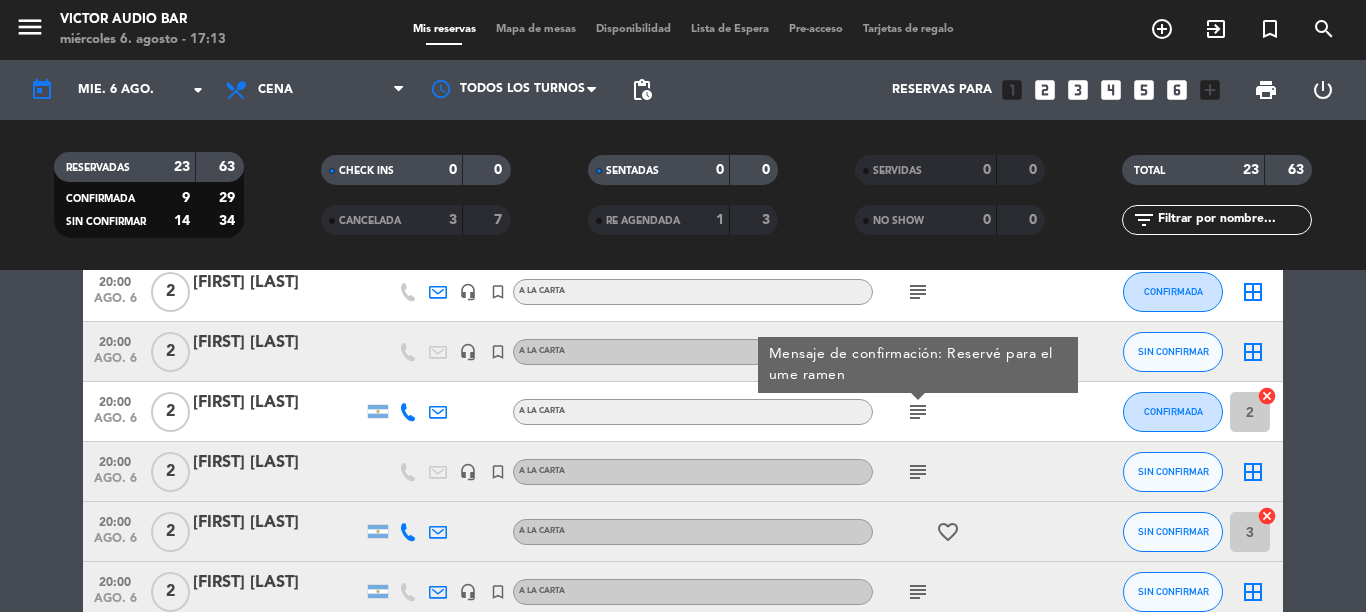 click on "20:00   ago. 6   3   [FIRST] [LAST]  Sin menú asignado  subject  CONFIRMADA  border_all   20:00   ago. 6   2   [FIRST] [LAST]   headset_mic   turned_in_not   A LA CARTA  subject  SIN CONFIRMAR  border_all   20:00   ago. 6   2   [FIRST] [LAST]   A LA CARTA SIN CONFIRMAR 9  cancel   20:00   ago. 6   6   [FIRST] [LAST]   A LA CARTA CONFIRMADA 8  cancel   20:00   ago. 6   2   [FIRST] [LAST]   A LA CARTA CONFIRMADA 10  cancel   20:00   ago. 6   2   [FIRST] [LAST]   headset_mic   turned_in_not   A LA CARTA  subject  CONFIRMADA  border_all   20:00   ago. 6   2   [FIRST] [LAST]   headset_mic   turned_in_not   A LA CARTA  subject  SIN CONFIRMAR  border_all   20:00   ago. 6   2   [FIRST] [LAST]   A LA CARTA  subject  Mensaje de confirmación: Reservé para el ume ramen CONFIRMADA 2  cancel   20:00   ago. 6   2   [FIRST] [LAST]   headset_mic   turned_in_not   A LA CARTA  subject  SIN CONFIRMAR  border_all   20:00   ago. 6   2   [FIRST] [LAST]   A LA CARTA  favorite_border  SIN CONFIRMAR 3  cancel   20:00  7" 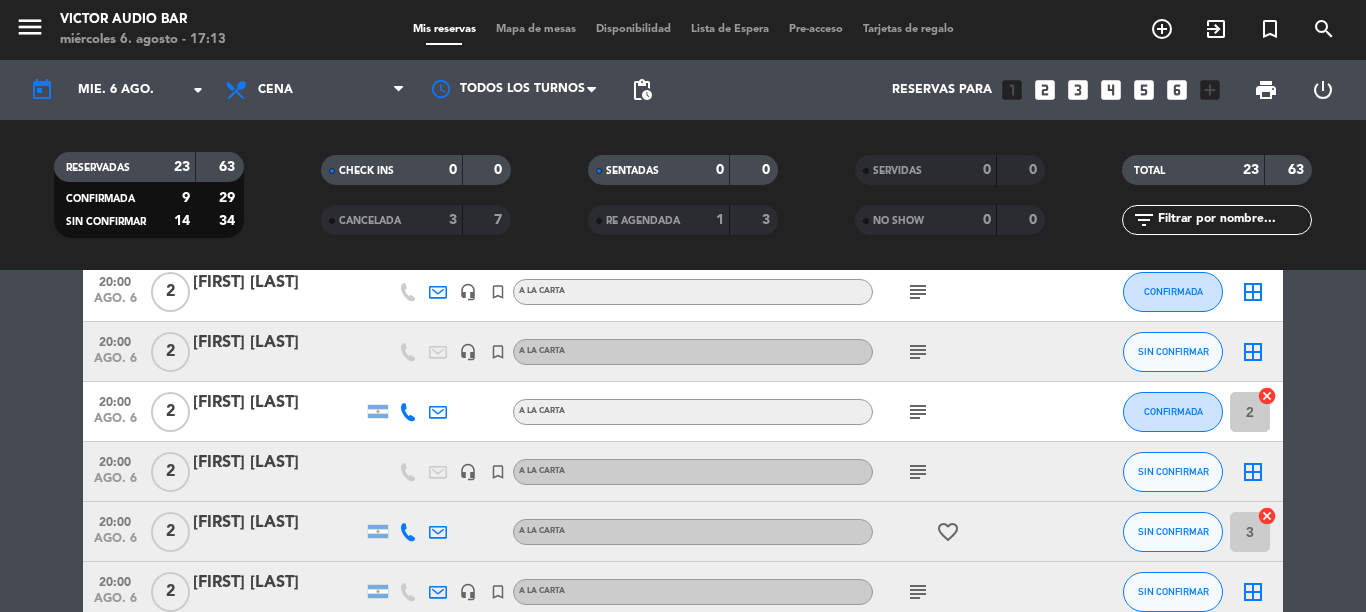 click on "subject" 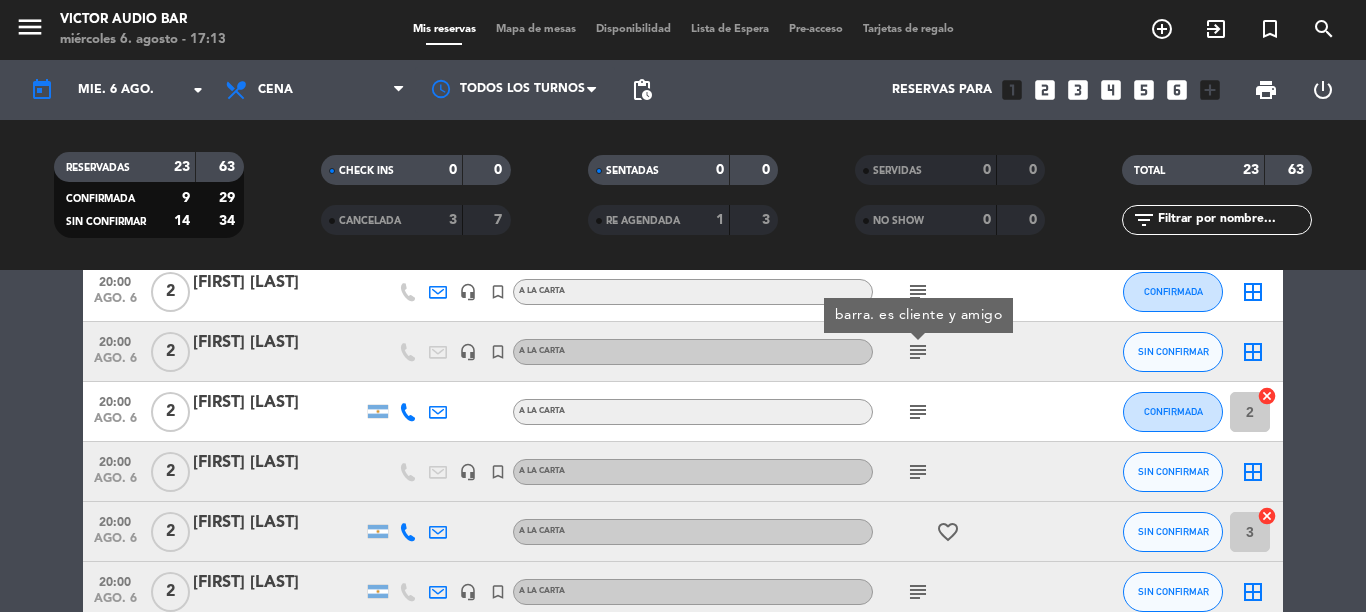 click on "20:00   ago. 6   3   [FIRST] [LAST]  Sin menú asignado  subject  CONFIRMADA  border_all   20:00   ago. 6   2   [FIRST] [LAST]   headset_mic   turned_in_not   A LA CARTA  subject  SIN CONFIRMAR  border_all   20:00   ago. 6   2   [FIRST] [LAST]   A LA CARTA SIN CONFIRMAR 9  cancel   20:00   ago. 6   6   [FIRST] [LAST]   A LA CARTA CONFIRMADA 8  cancel   20:00   ago. 6   2   [FIRST] [LAST]   A LA CARTA CONFIRMADA 10  cancel   20:00   ago. 6   2   [FIRST] [LAST]   headset_mic   turned_in_not   A LA CARTA  subject  CONFIRMADA  border_all   20:00   ago. 6   2   [FIRST] [LAST]   headset_mic   turned_in_not   A LA CARTA  subject  barra. es cliente y amigo SIN CONFIRMAR  border_all   20:00   ago. 6   2   [FIRST] [LAST]   A LA CARTA  subject  CONFIRMADA 2  cancel   20:00   ago. 6   2   [FIRST] [LAST]   headset_mic   turned_in_not   A LA CARTA  subject  SIN CONFIRMAR  border_all   20:00   ago. 6   2   [FIRST] [LAST]   A LA CARTA  favorite_border  SIN CONFIRMAR 3  cancel   20:00   ago. 6   2   headset_mic  7" 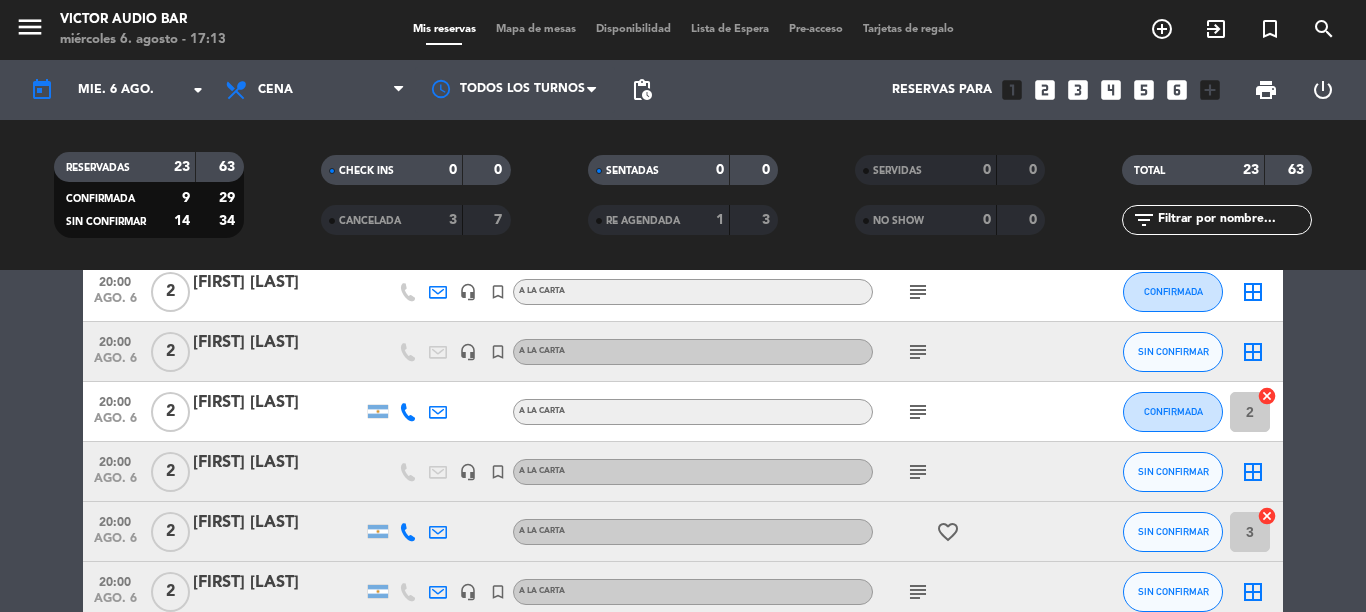 scroll, scrollTop: 300, scrollLeft: 0, axis: vertical 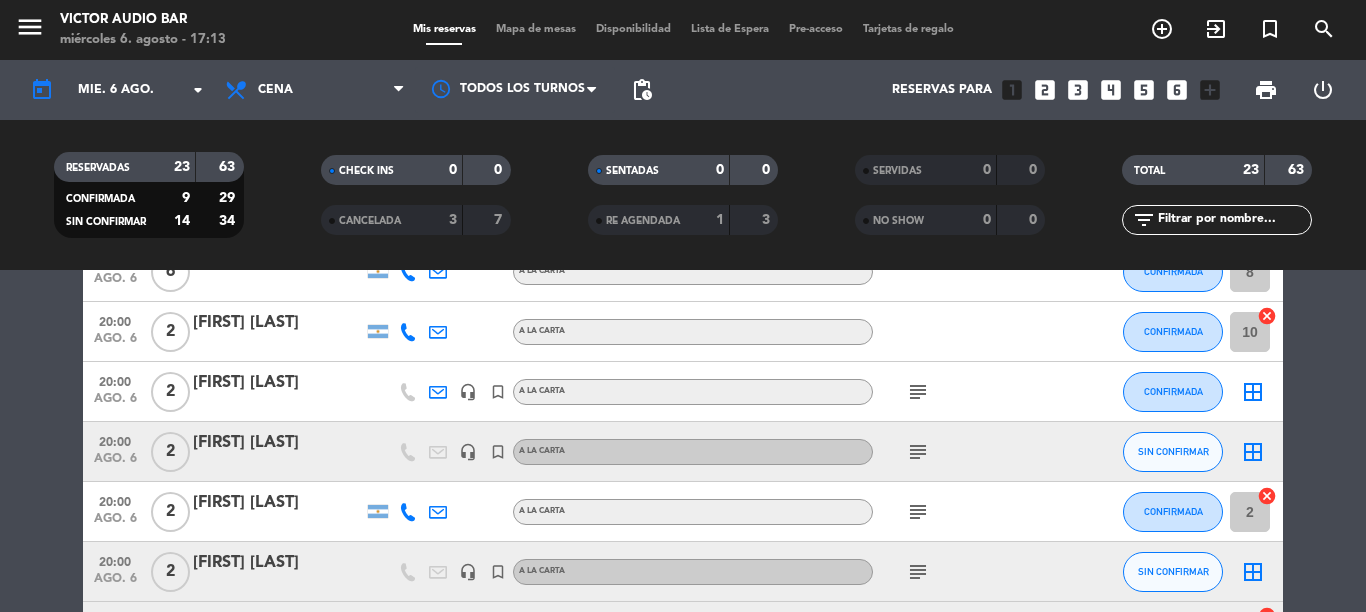 click on "subject" 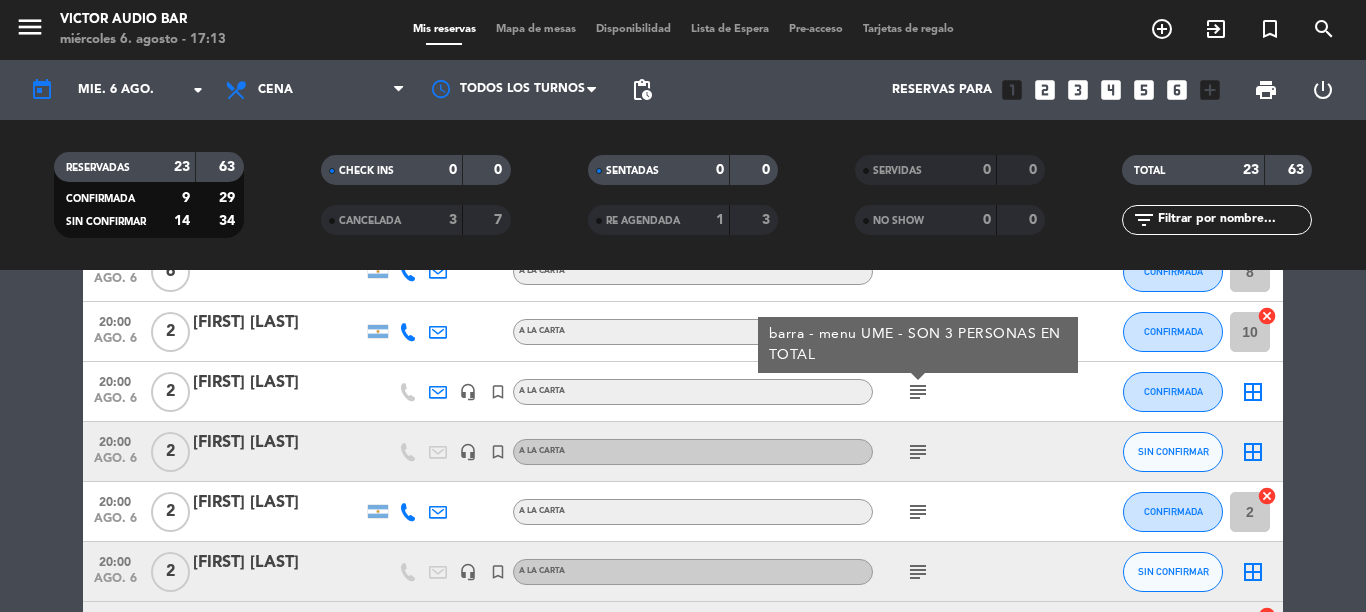 click on "20:00   ago. 6   3   [FIRST] [LAST]  Sin menú asignado  subject  CONFIRMADA  border_all   20:00   ago. 6   2   [FIRST] [LAST]   headset_mic   turned_in_not   A LA CARTA  subject  SIN CONFIRMAR  border_all   20:00   ago. 6   2   [FIRST] [LAST]   A LA CARTA SIN CONFIRMAR 9  cancel   20:00   ago. 6   6   [FIRST] [LAST]   A LA CARTA CONFIRMADA 8  cancel   20:00   ago. 6   2   [FIRST] [LAST]   A LA CARTA CONFIRMADA 10  cancel   20:00   ago. 6   2   [FIRST] [LAST]   headset_mic   turned_in_not   A LA CARTA  subject  barra - menu UME - SON 3 PERSONAS EN TOTAL CONFIRMADA  border_all   20:00   ago. 6   2   [FIRST] [LAST]   headset_mic   turned_in_not   A LA CARTA  subject  SIN CONFIRMAR  border_all   20:00   ago. 6   2   [FIRST] [LAST]   A LA CARTA  subject  CONFIRMADA 2  cancel   20:00   ago. 6   2   [FIRST] [LAST]   headset_mic   turned_in_not   A LA CARTA  subject  SIN CONFIRMAR  border_all   20:00   ago. 6   2   [FIRST] [LAST]   A LA CARTA  favorite_border  SIN CONFIRMAR 3  cancel   20:00   ago. 6  7" 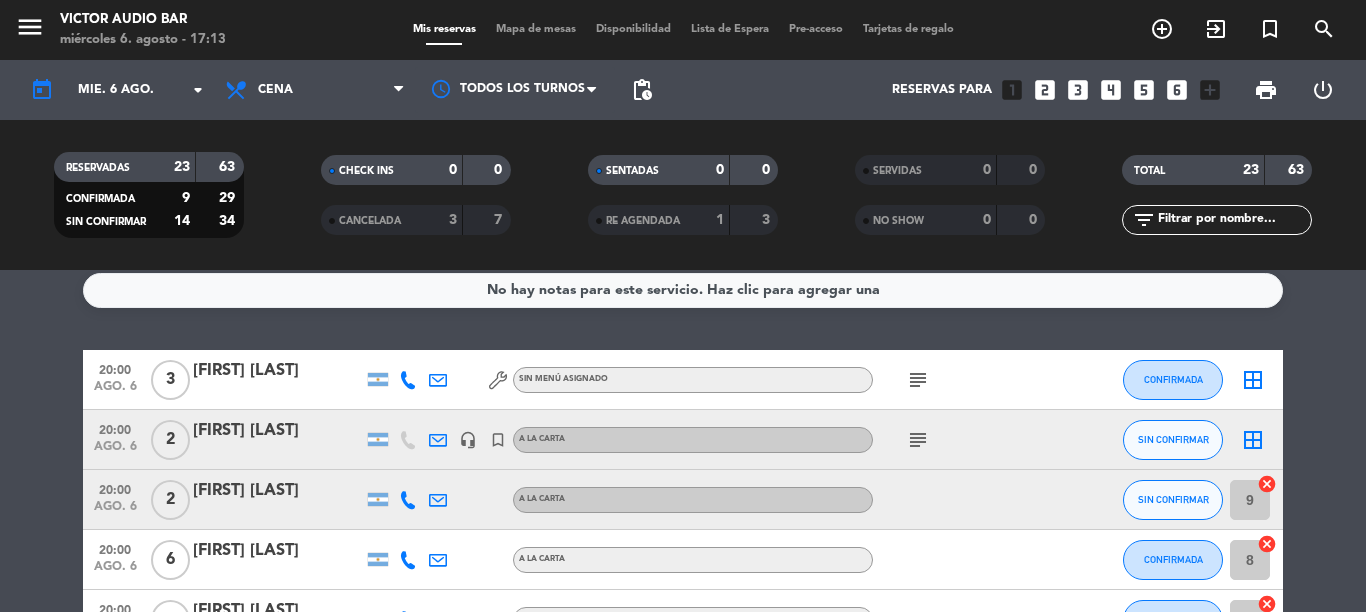 scroll, scrollTop: 0, scrollLeft: 0, axis: both 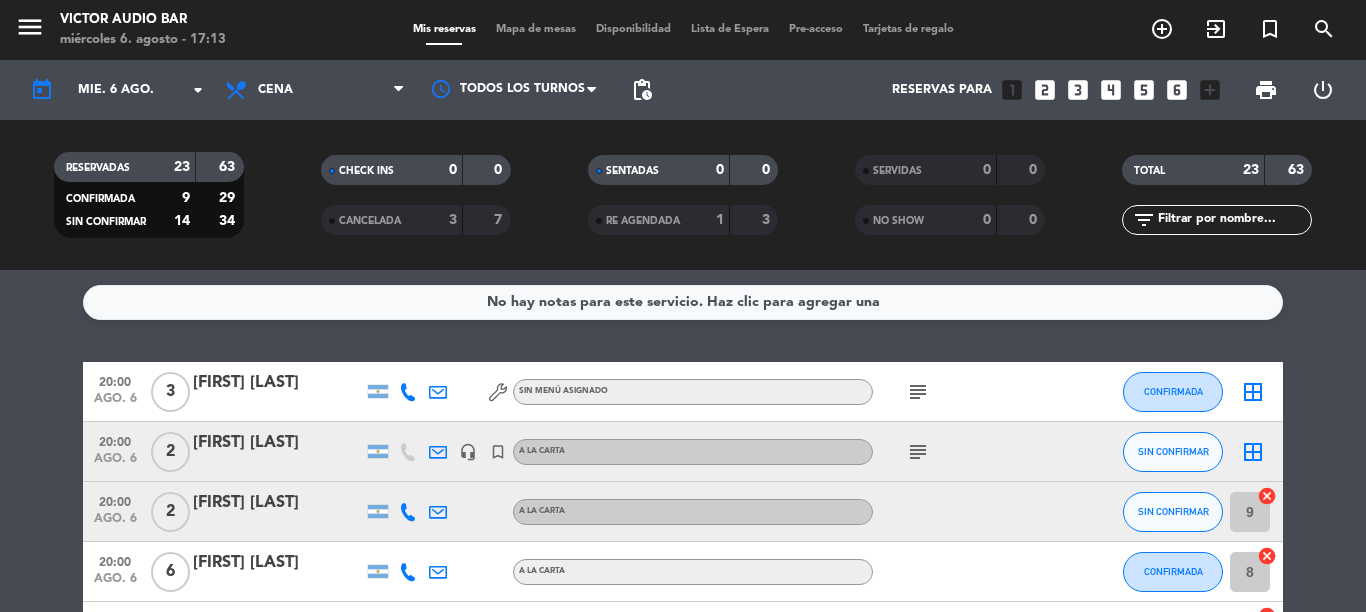 click on "subject" 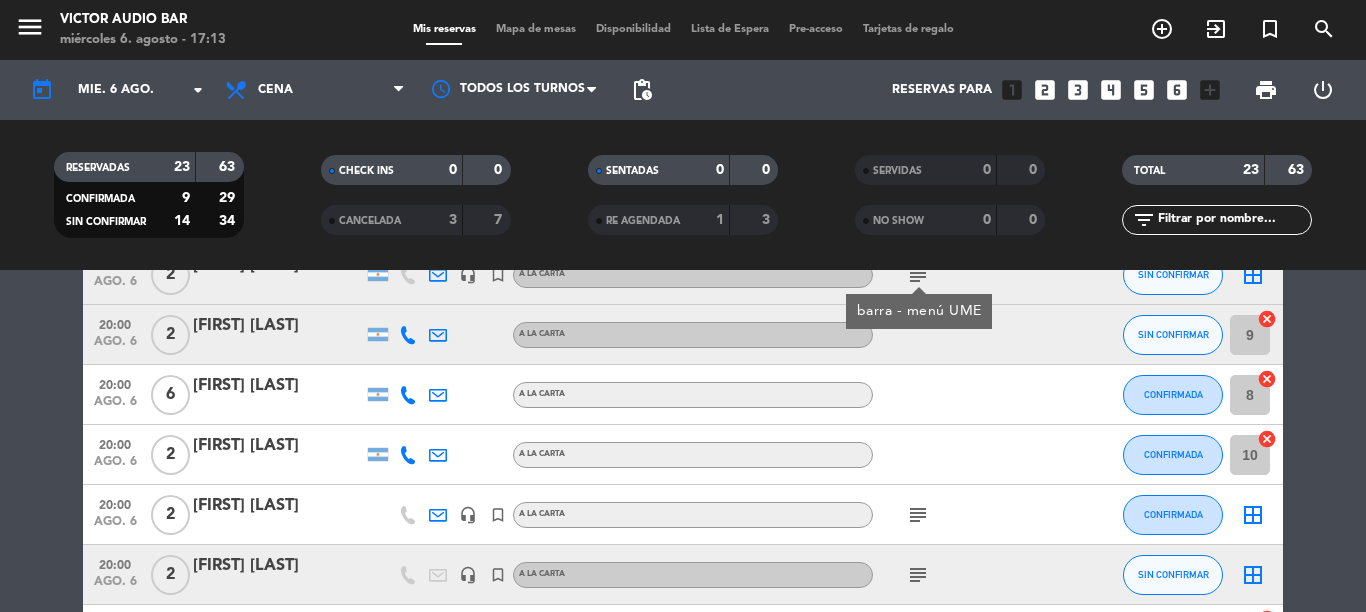scroll, scrollTop: 200, scrollLeft: 0, axis: vertical 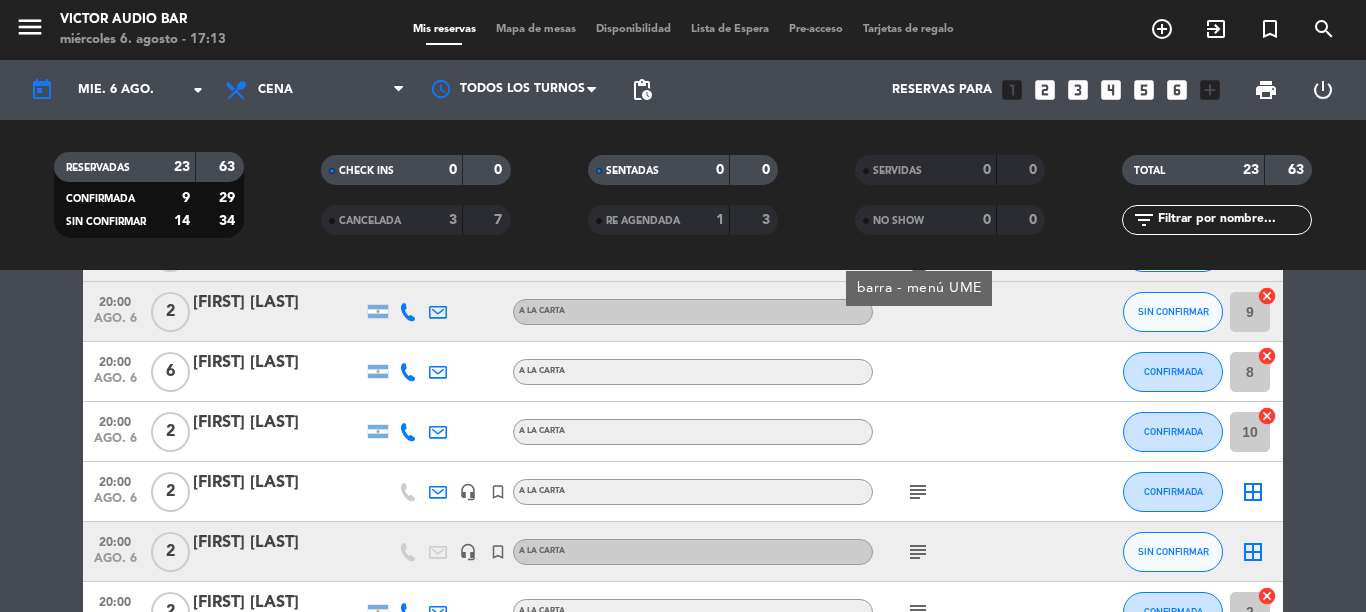 click on "subject" 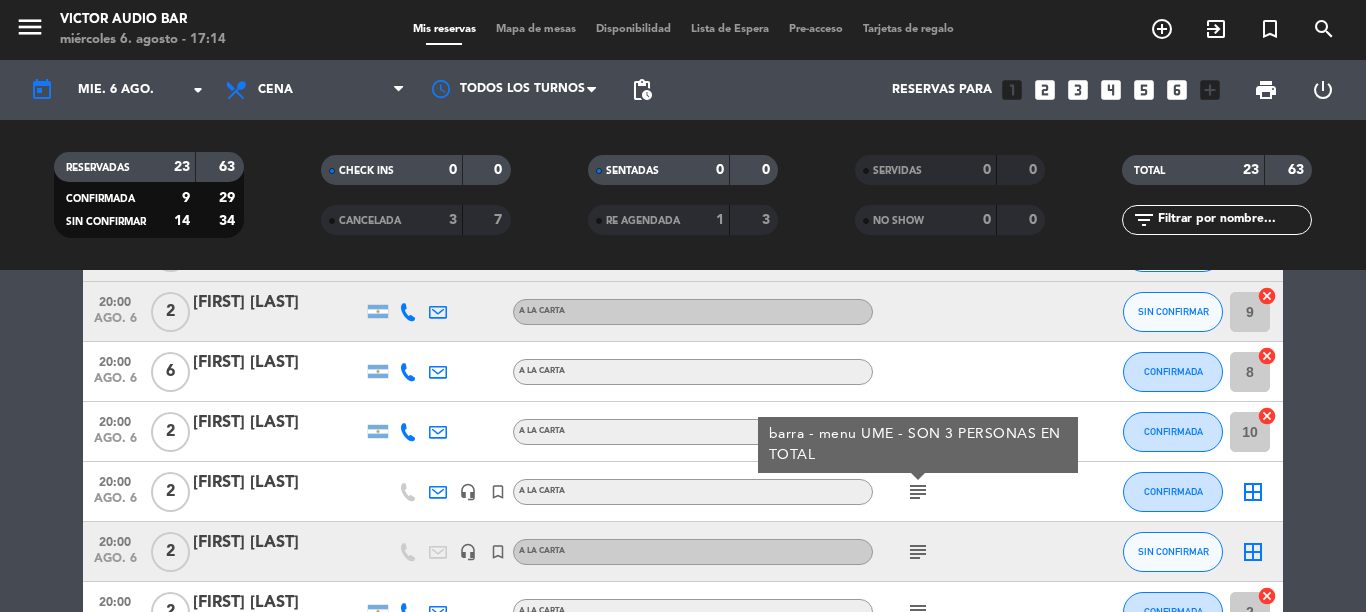click on "20:00   ago. 6   3   [FIRST] [LAST]  Sin menú asignado  subject  CONFIRMADA  border_all   20:00   ago. 6   2   [FIRST] [LAST]   headset_mic   turned_in_not   A LA CARTA  subject  SIN CONFIRMAR  border_all   20:00   ago. 6   2   [FIRST] [LAST]   A LA CARTA SIN CONFIRMAR 9  cancel   20:00   ago. 6   6   [FIRST] [LAST]   A LA CARTA CONFIRMADA 8  cancel   20:00   ago. 6   2   [FIRST] [LAST]   A LA CARTA CONFIRMADA 10  cancel   20:00   ago. 6   2   [FIRST] [LAST]   headset_mic   turned_in_not   A LA CARTA  subject  barra - menu UME - SON 3 PERSONAS EN TOTAL CONFIRMADA  border_all   20:00   ago. 6   2   [FIRST] [LAST]   headset_mic   turned_in_not   A LA CARTA  subject  SIN CONFIRMAR  border_all   20:00   ago. 6   2   [FIRST] [LAST]   A LA CARTA  subject  CONFIRMADA 2  cancel   20:00   ago. 6   2   [FIRST] [LAST]   headset_mic   turned_in_not   A LA CARTA  subject  SIN CONFIRMAR  border_all   20:00   ago. 6   2   [FIRST] [LAST]   A LA CARTA  favorite_border  SIN CONFIRMAR 3  cancel   20:00   ago. 6  7" 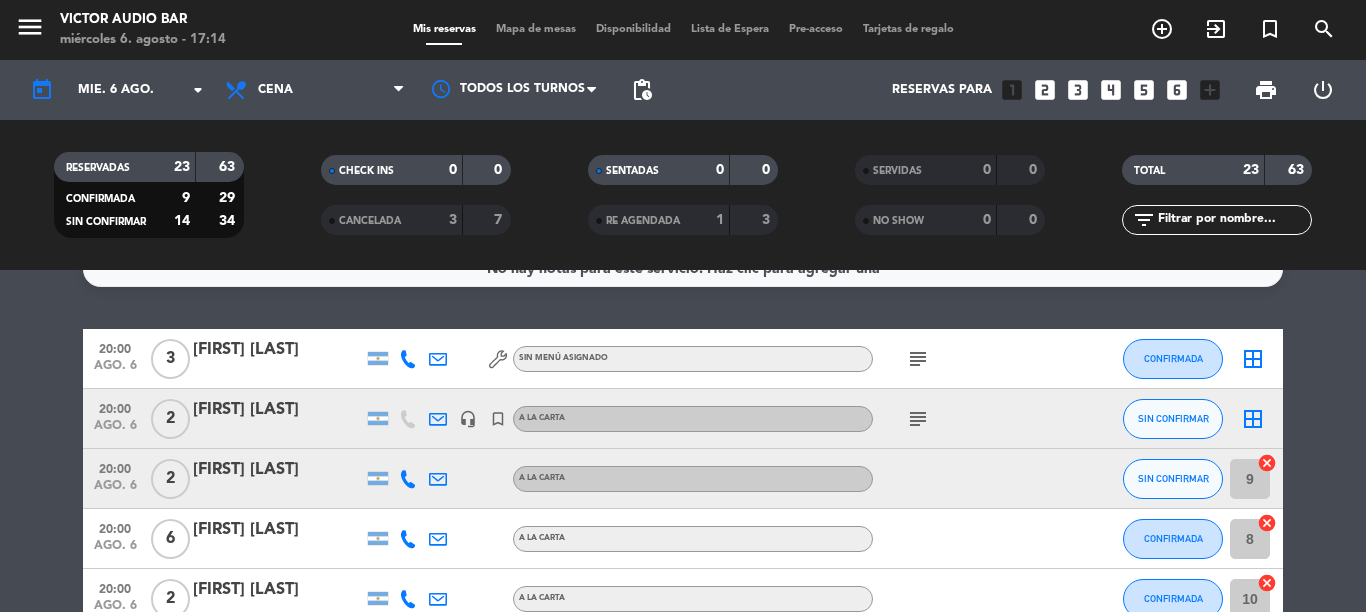 scroll, scrollTop: 0, scrollLeft: 0, axis: both 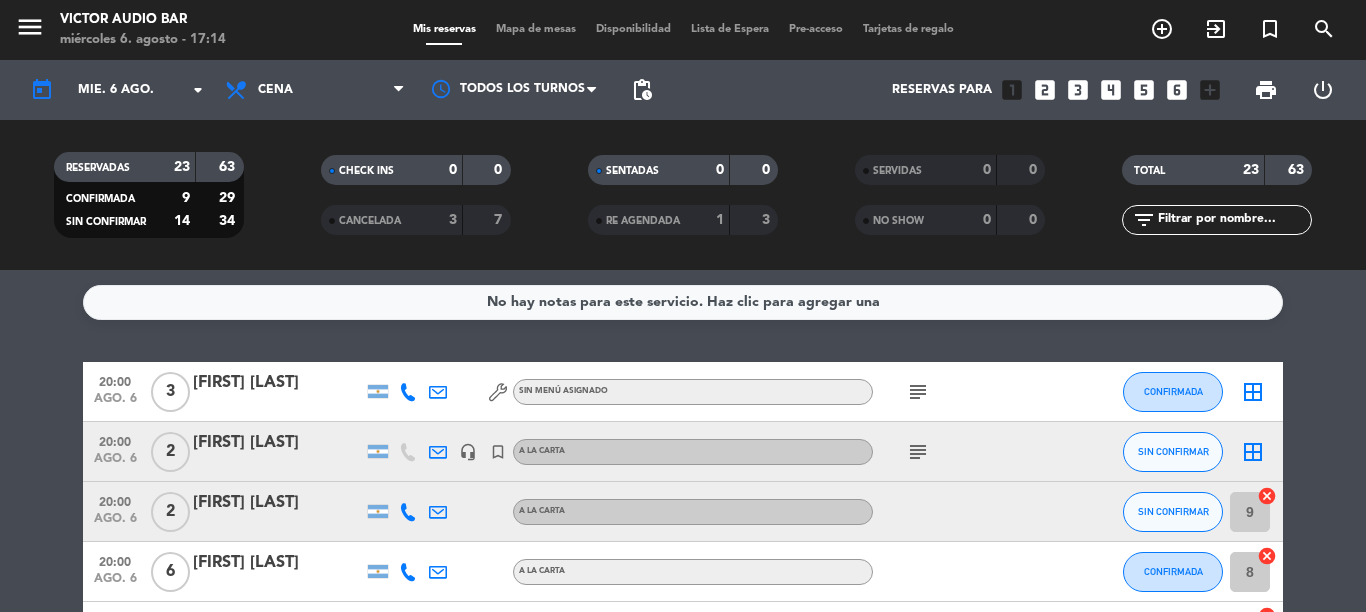 click on "subject" 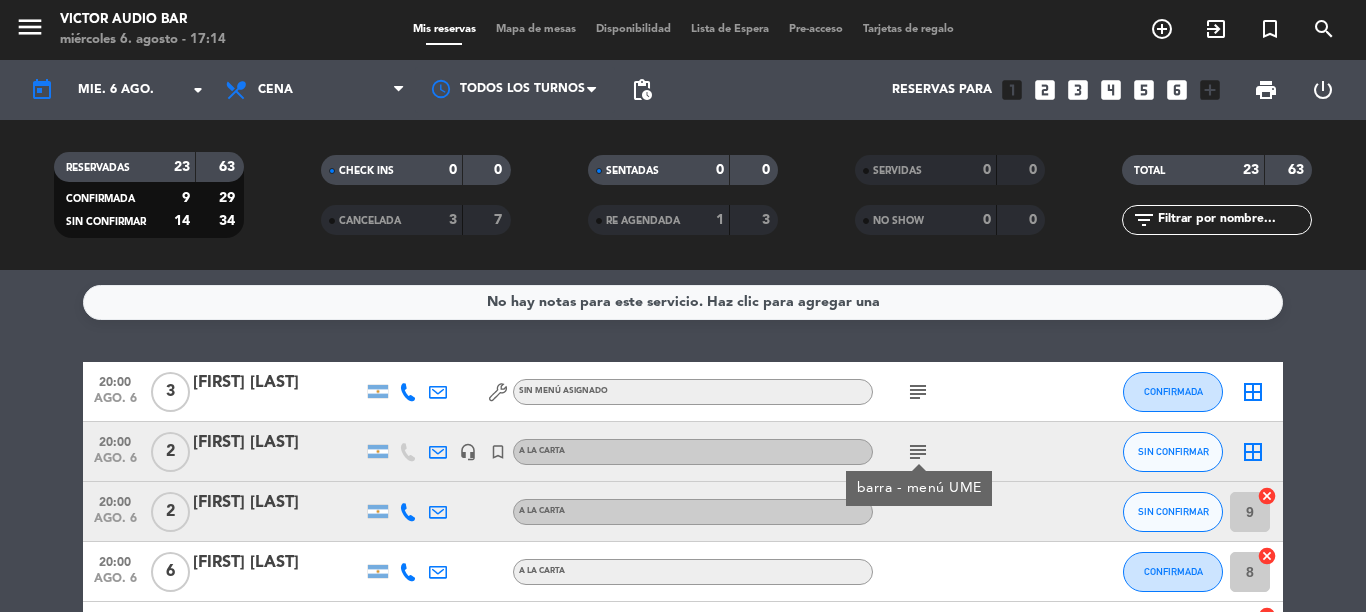 click on "subject" 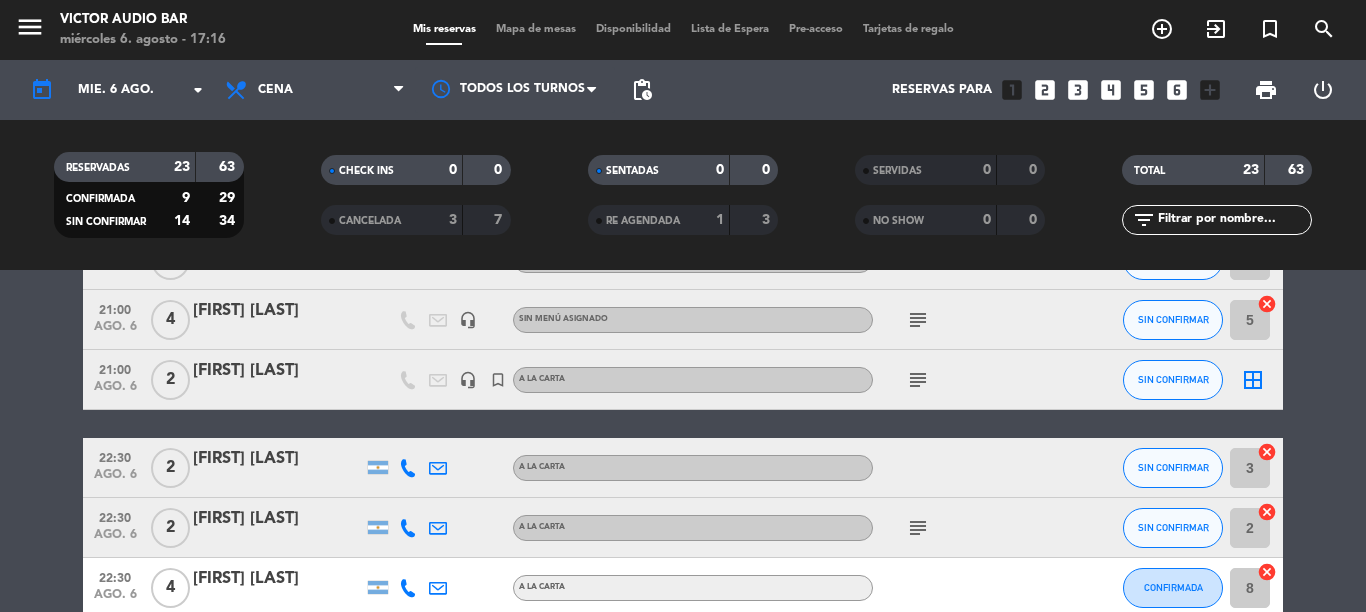 scroll, scrollTop: 900, scrollLeft: 0, axis: vertical 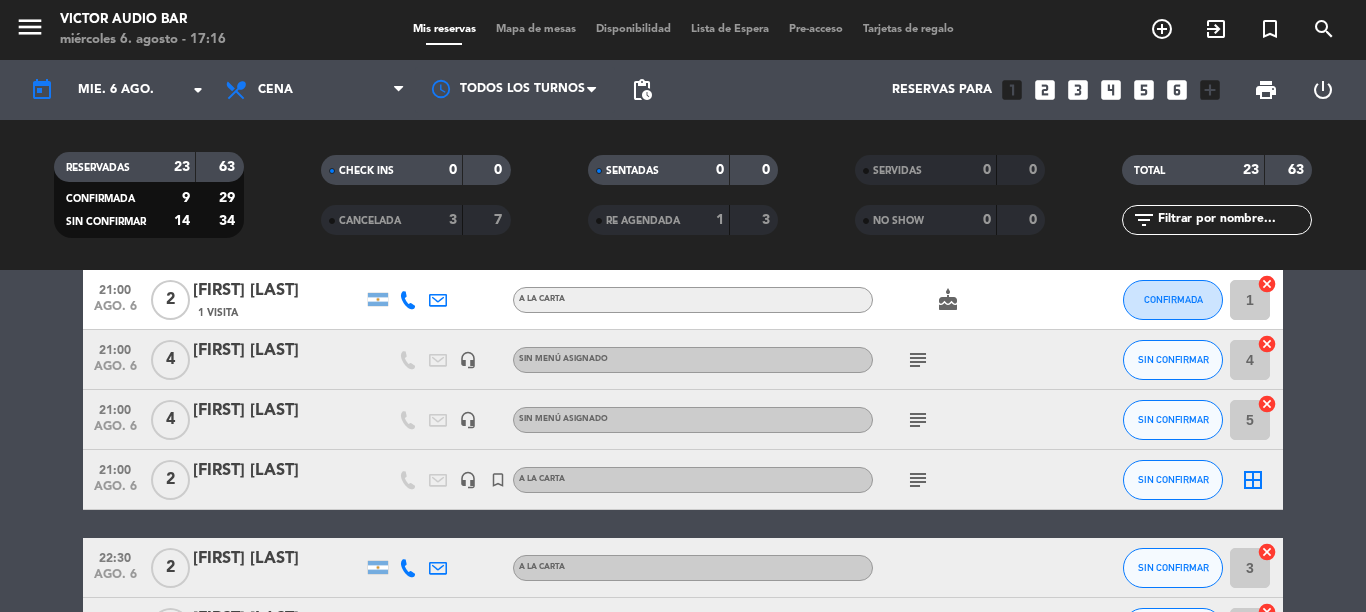 click on "subject" 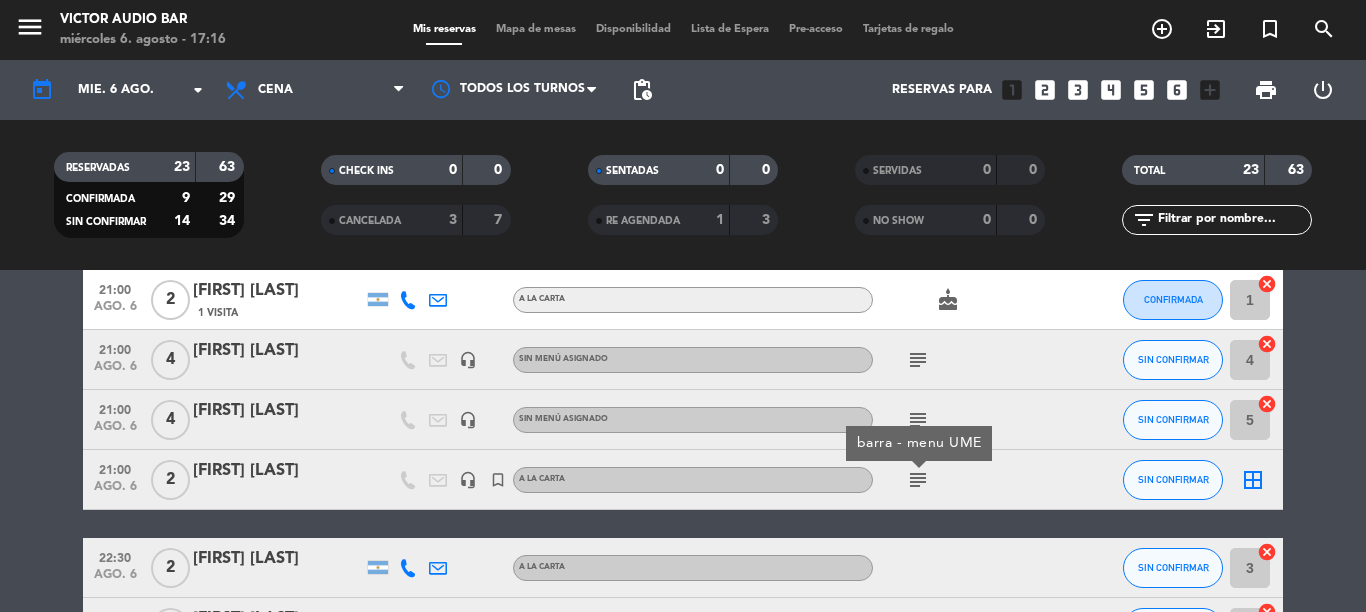 click on "subject" 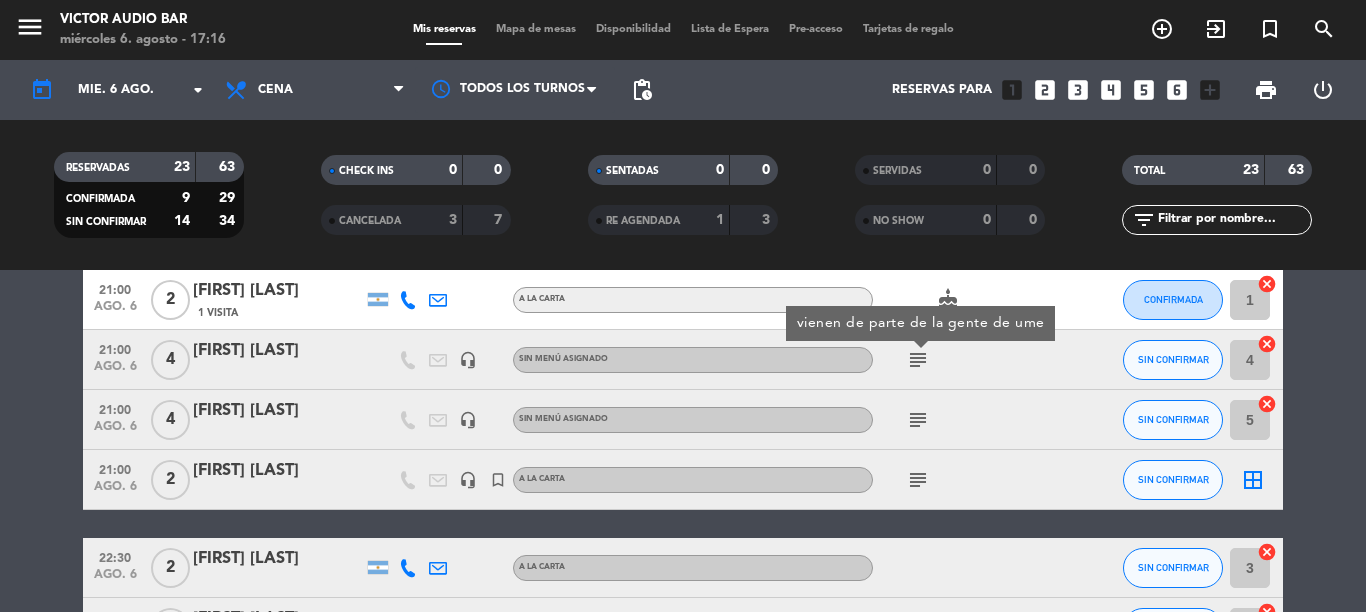 click on "subject" 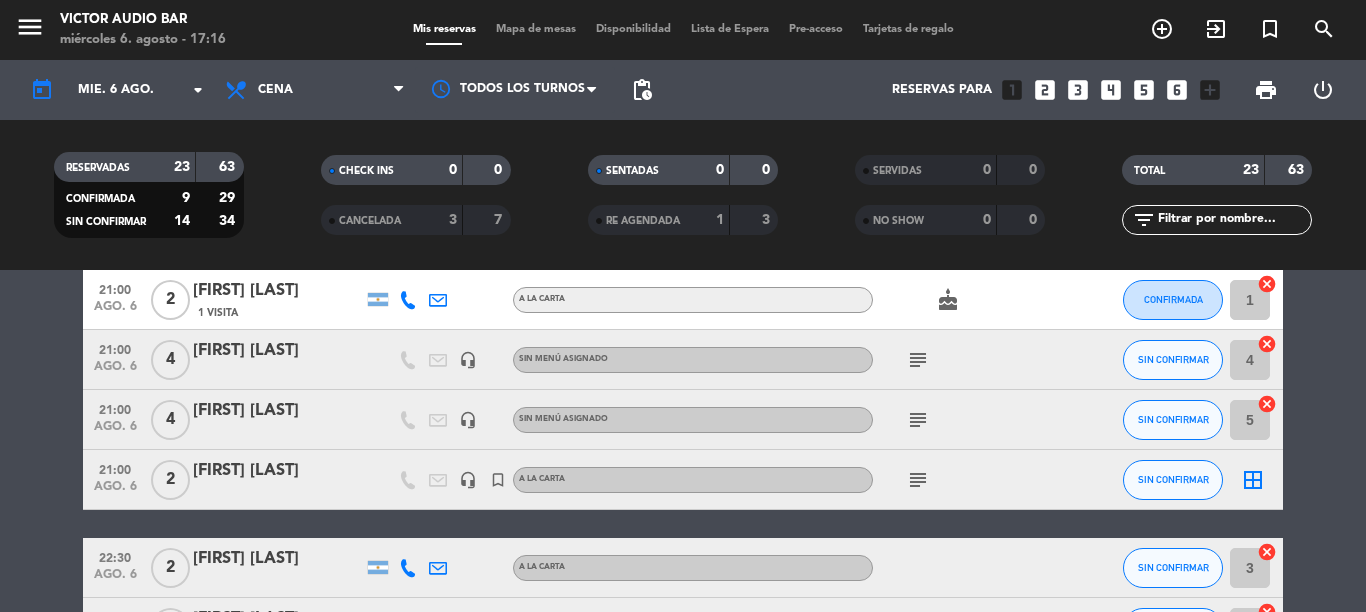 click on "subject" 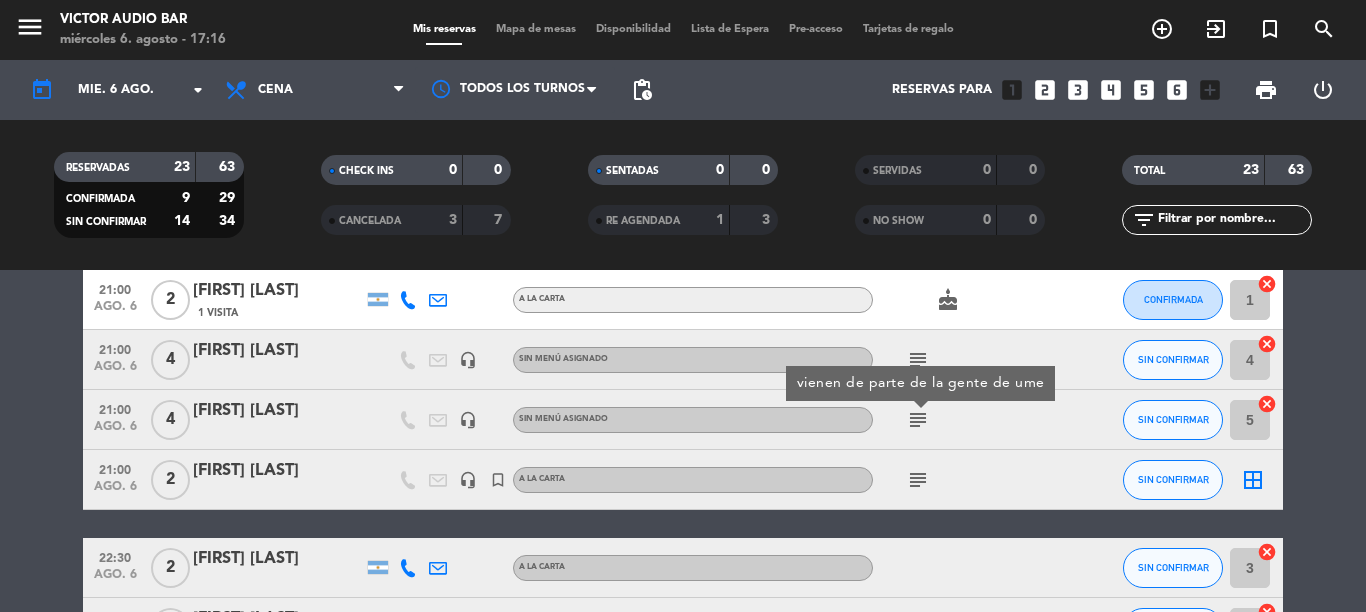 scroll, scrollTop: 700, scrollLeft: 0, axis: vertical 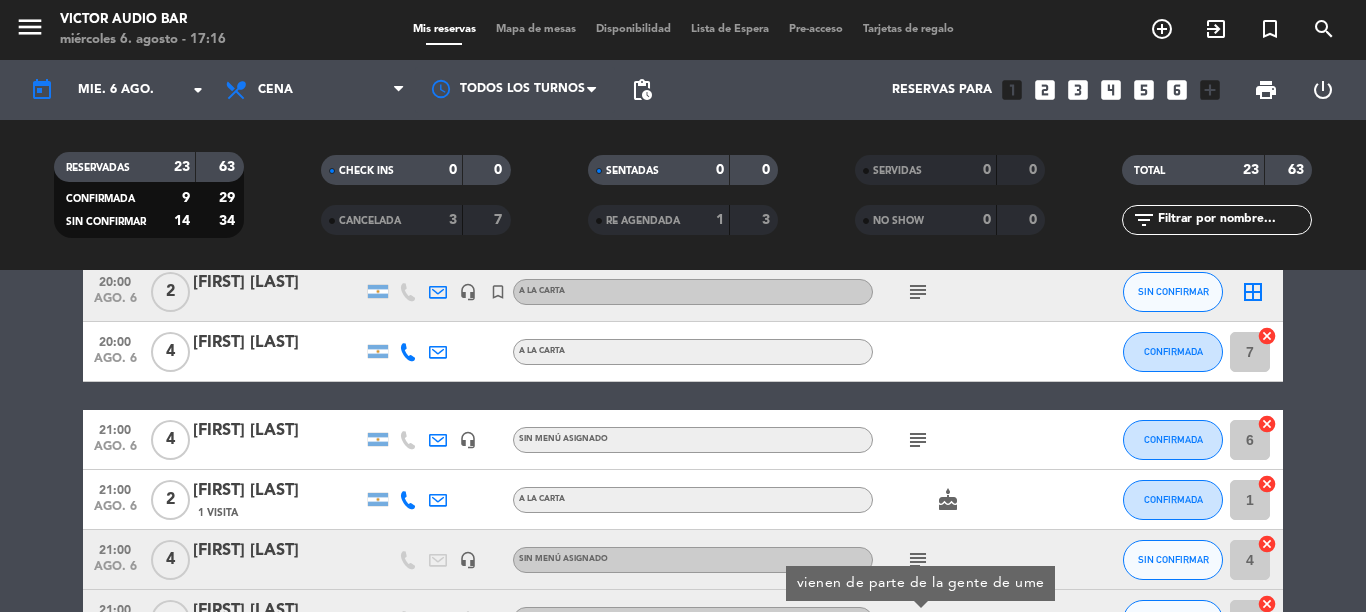 click on "cake" 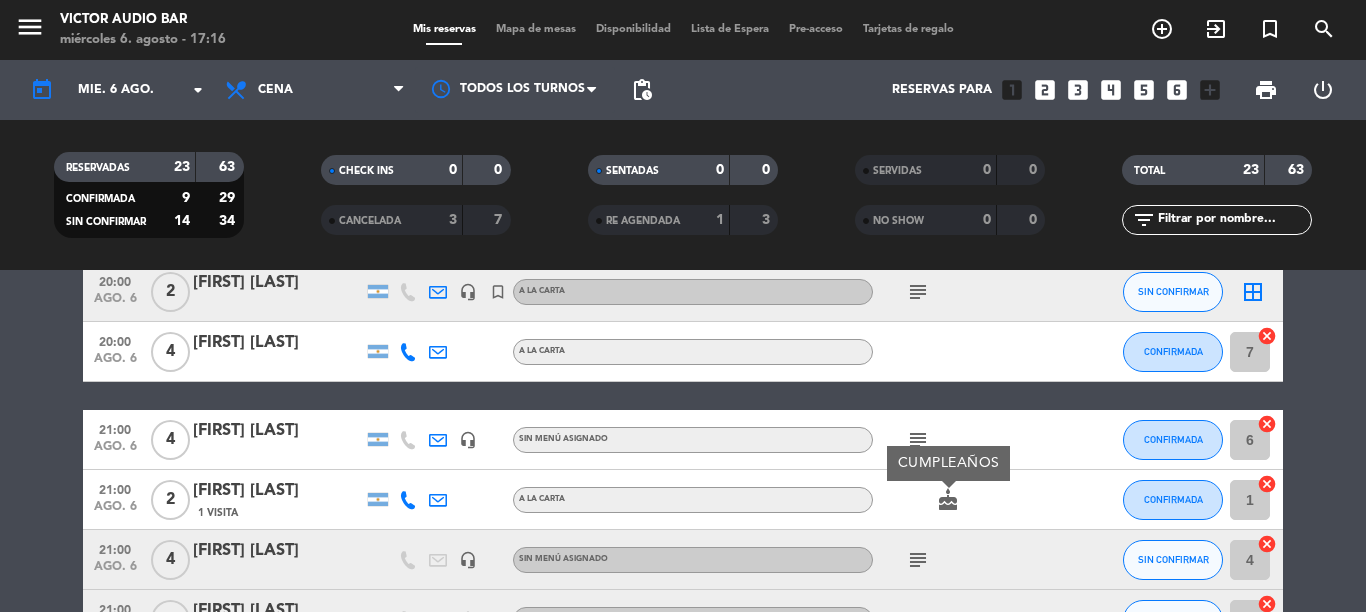 click on "subject" 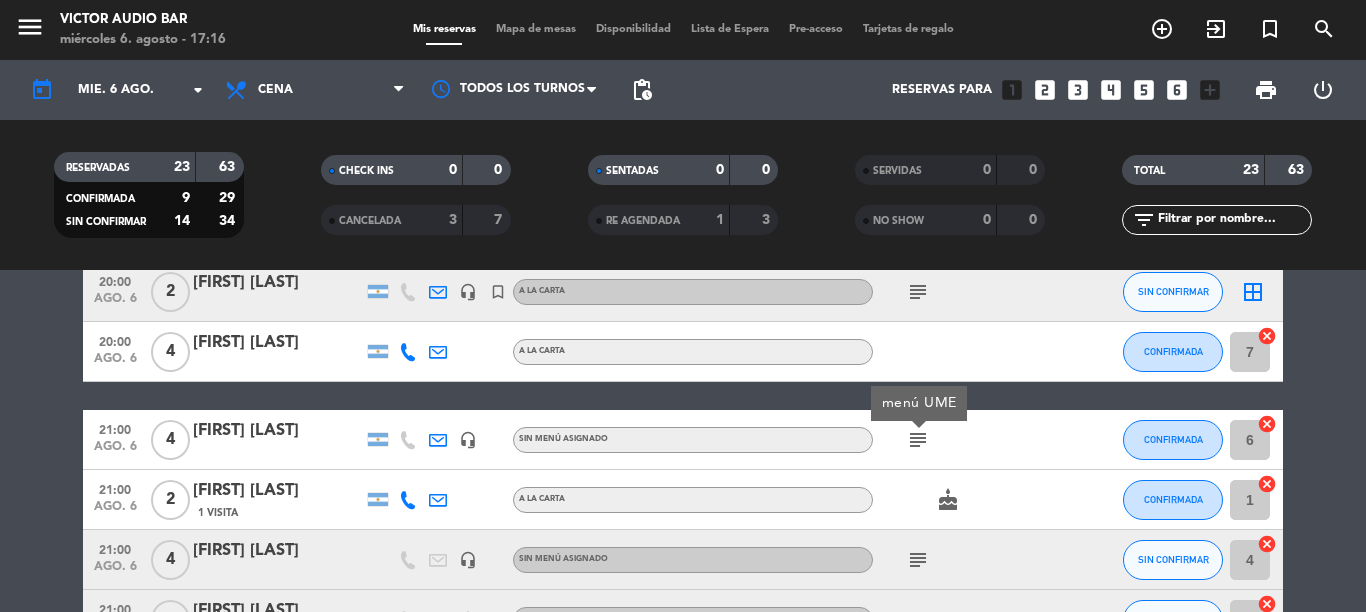 click on "cake" 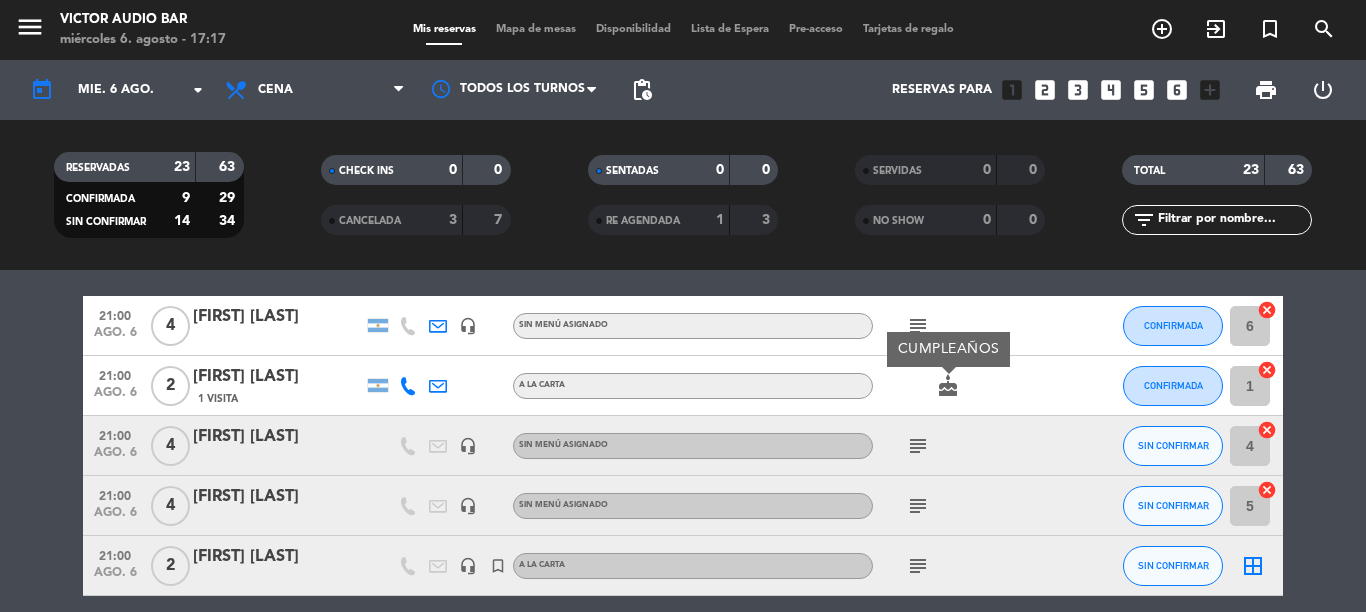 scroll, scrollTop: 800, scrollLeft: 0, axis: vertical 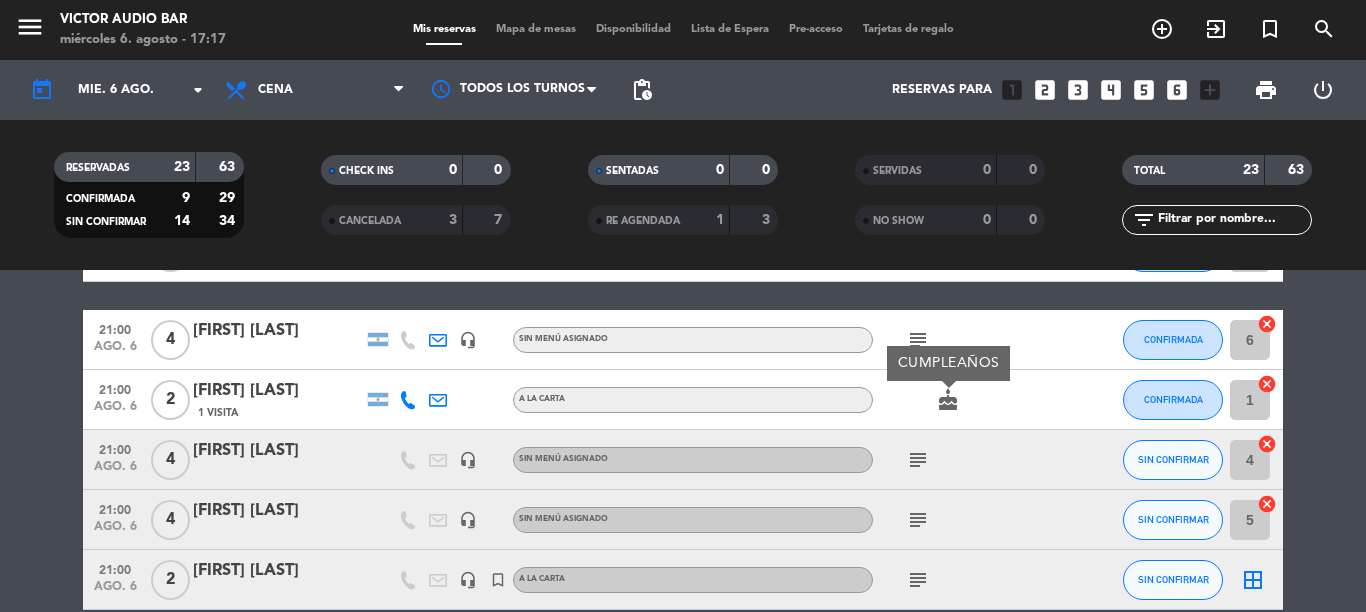 click on "cake" 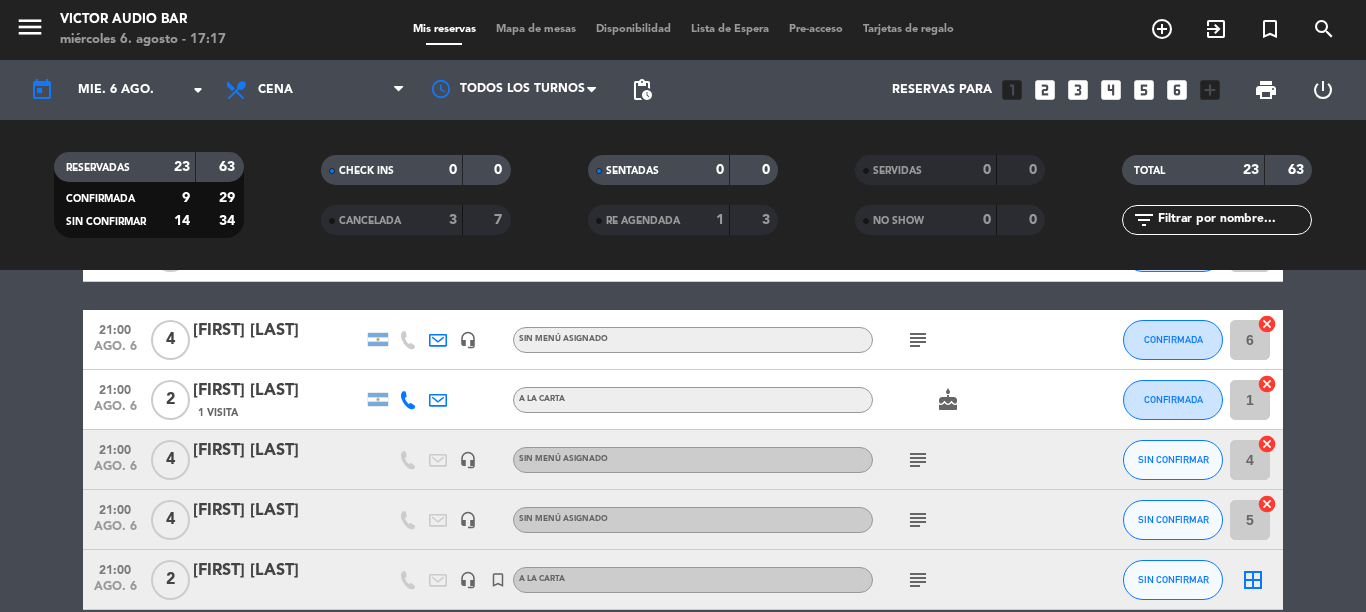 click on "cake" 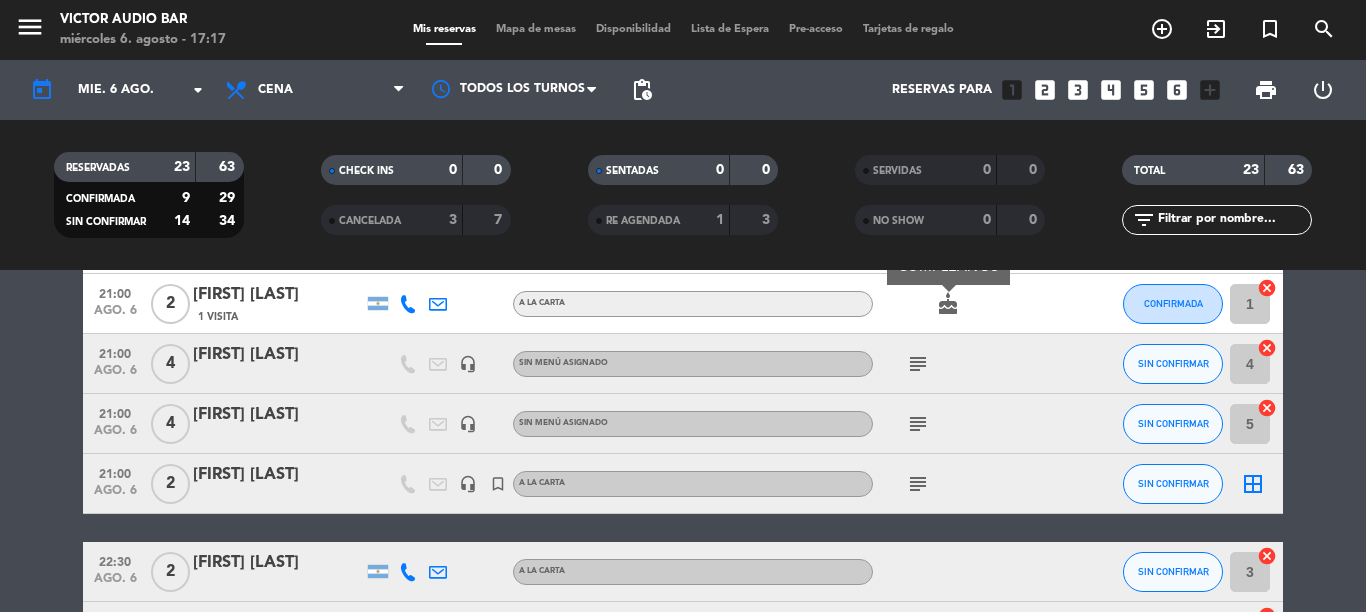 scroll, scrollTop: 900, scrollLeft: 0, axis: vertical 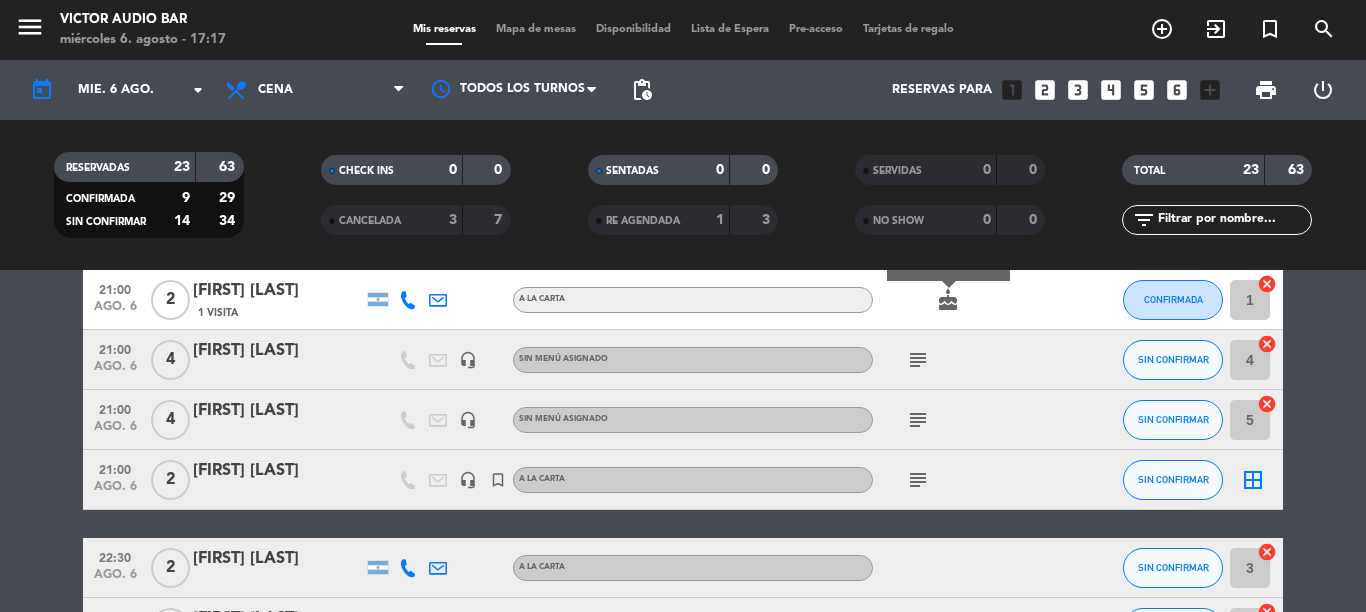 click on "subject" 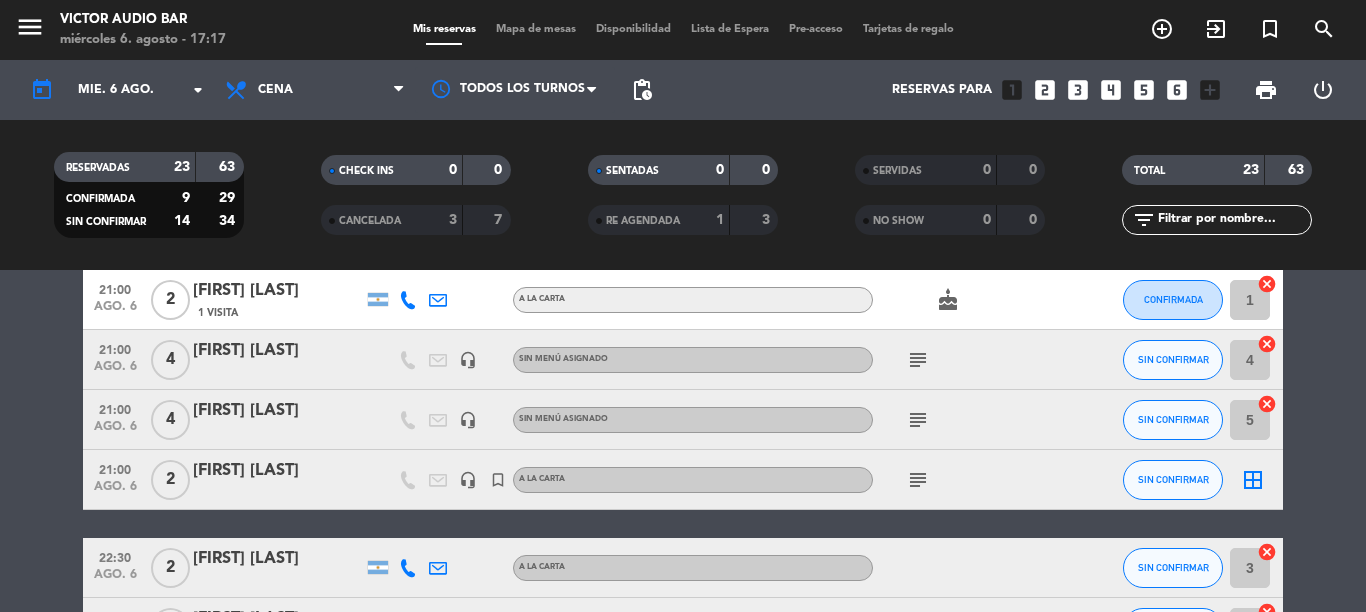 click on "subject" 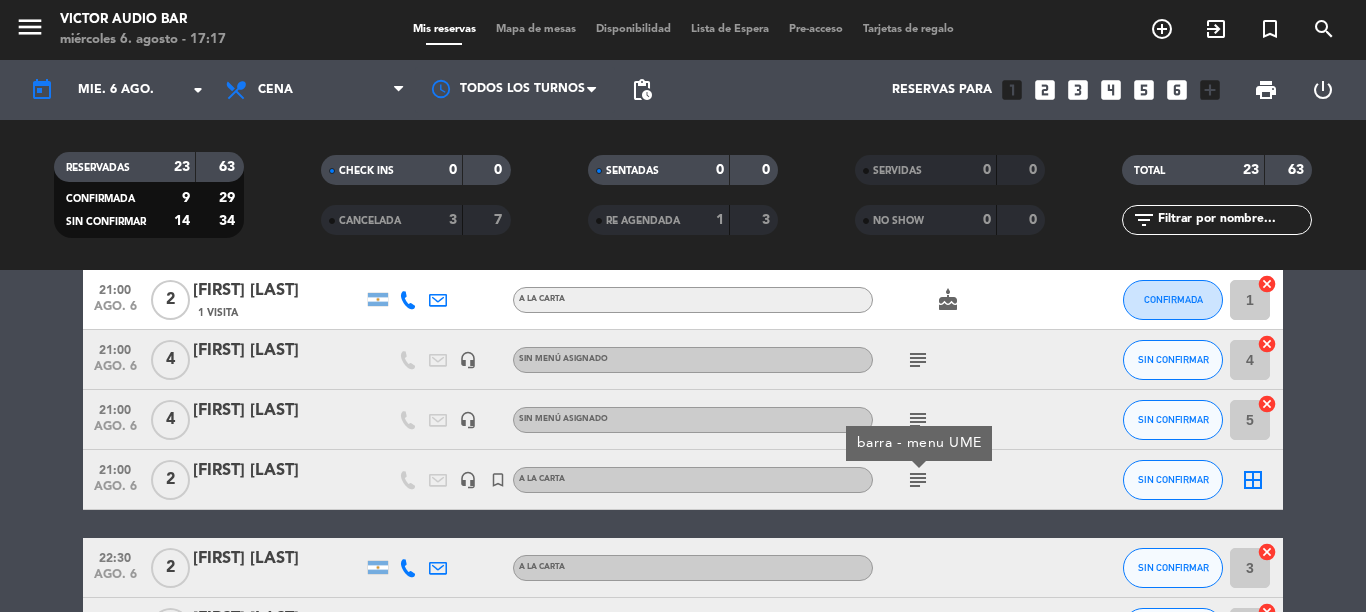 scroll, scrollTop: 800, scrollLeft: 0, axis: vertical 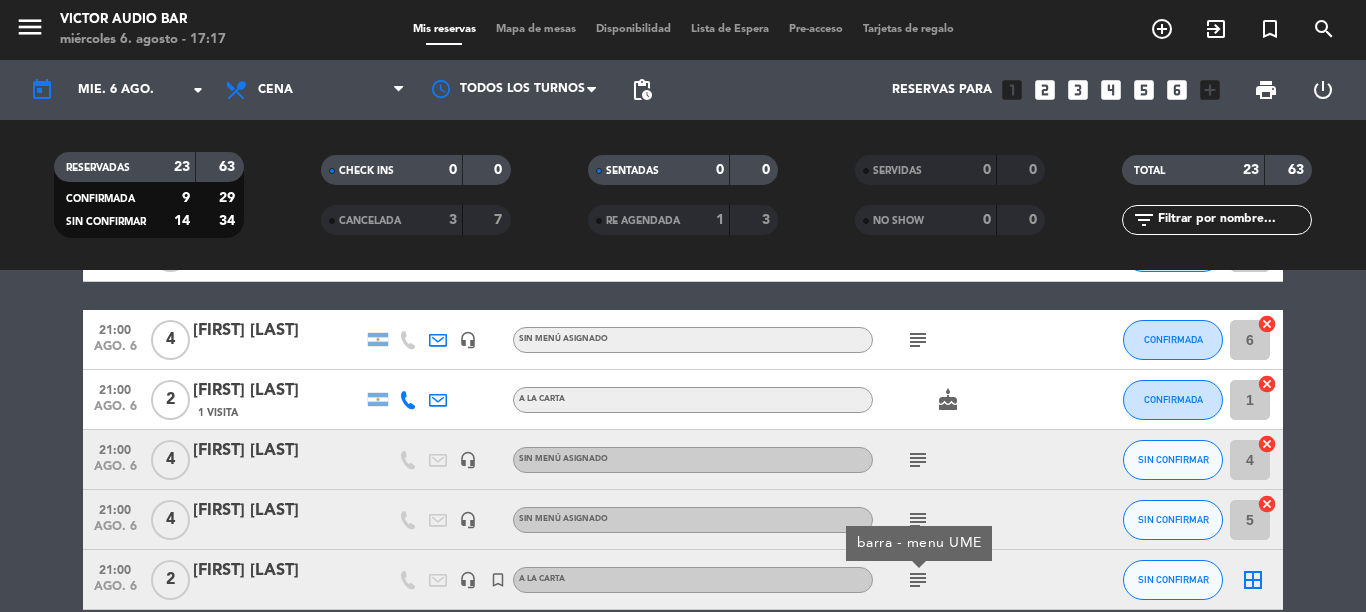 click on "20:00   ago. 6   3   [FIRST] [LAST]  Sin menú asignado  subject  CONFIRMADA  border_all   20:00   ago. 6   2   [FIRST] [LAST]   headset_mic   turned_in_not   A LA CARTA  subject  SIN CONFIRMAR  border_all   20:00   ago. 6   2   [FIRST] [LAST]   A LA CARTA SIN CONFIRMAR 9  cancel   20:00   ago. 6   6   [FIRST] [LAST]   A LA CARTA CONFIRMADA 8  cancel   20:00   ago. 6   2   [FIRST] [LAST]   A LA CARTA CONFIRMADA 10  cancel   20:00   ago. 6   2   [FIRST] [LAST]   headset_mic   turned_in_not   A LA CARTA  subject  CONFIRMADA  border_all   20:00   ago. 6   2   [FIRST] [LAST]   headset_mic   turned_in_not   A LA CARTA  subject  SIN CONFIRMAR  border_all   20:00   ago. 6   2   [FIRST] [LAST]   A LA CARTA  subject  CONFIRMADA 2  cancel   20:00   ago. 6   2   [FIRST] [LAST]   headset_mic   turned_in_not   A LA CARTA  subject  SIN CONFIRMAR  border_all   20:00   ago. 6   2   [FIRST] [LAST]   A LA CARTA  favorite_border  SIN CONFIRMAR 3  cancel   20:00   ago. 6   2   [FIRST] [LAST]   headset_mic   subject" 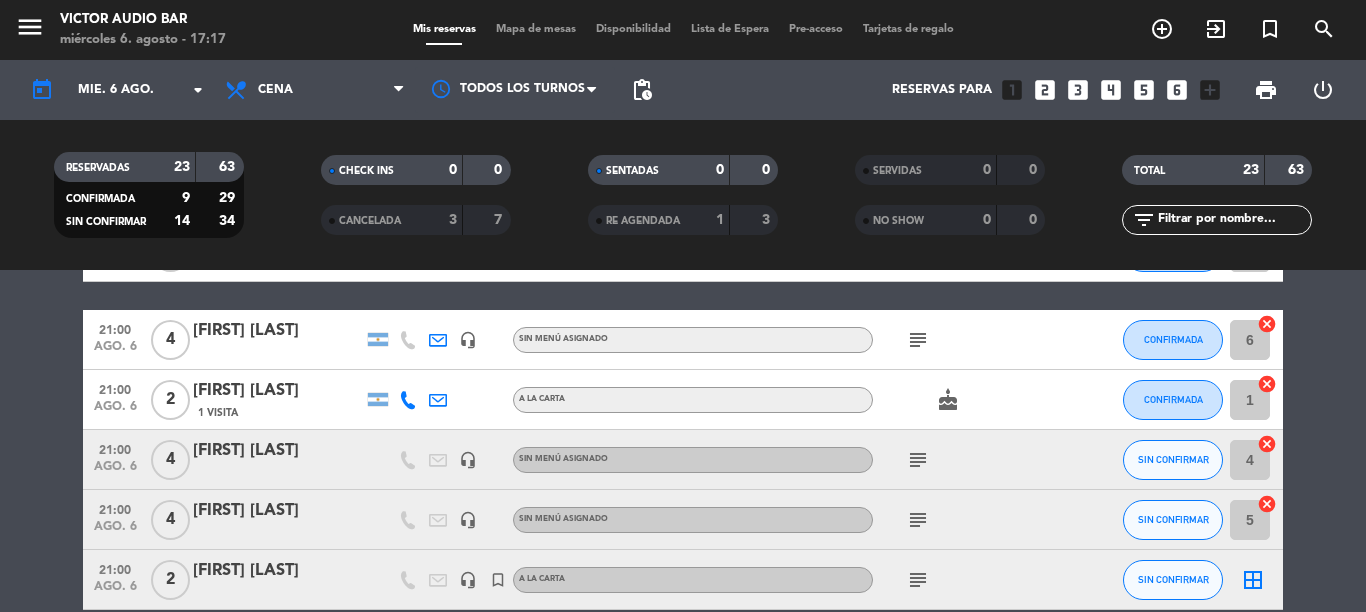 click on "subject" 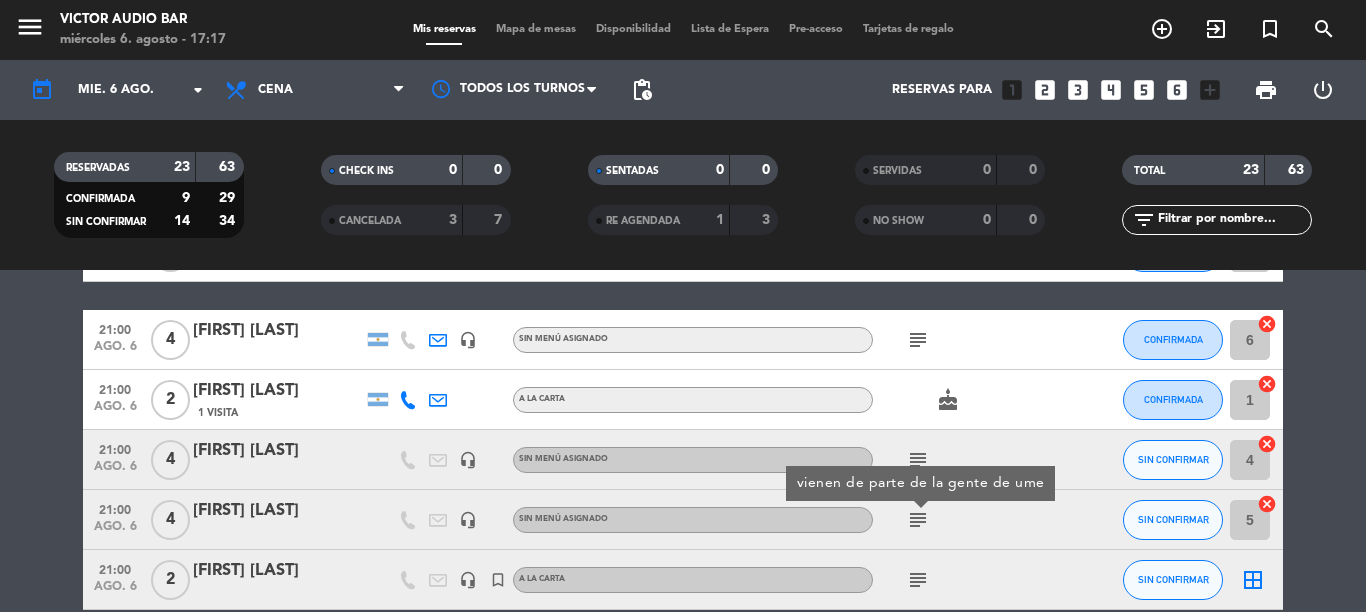 click on "subject" 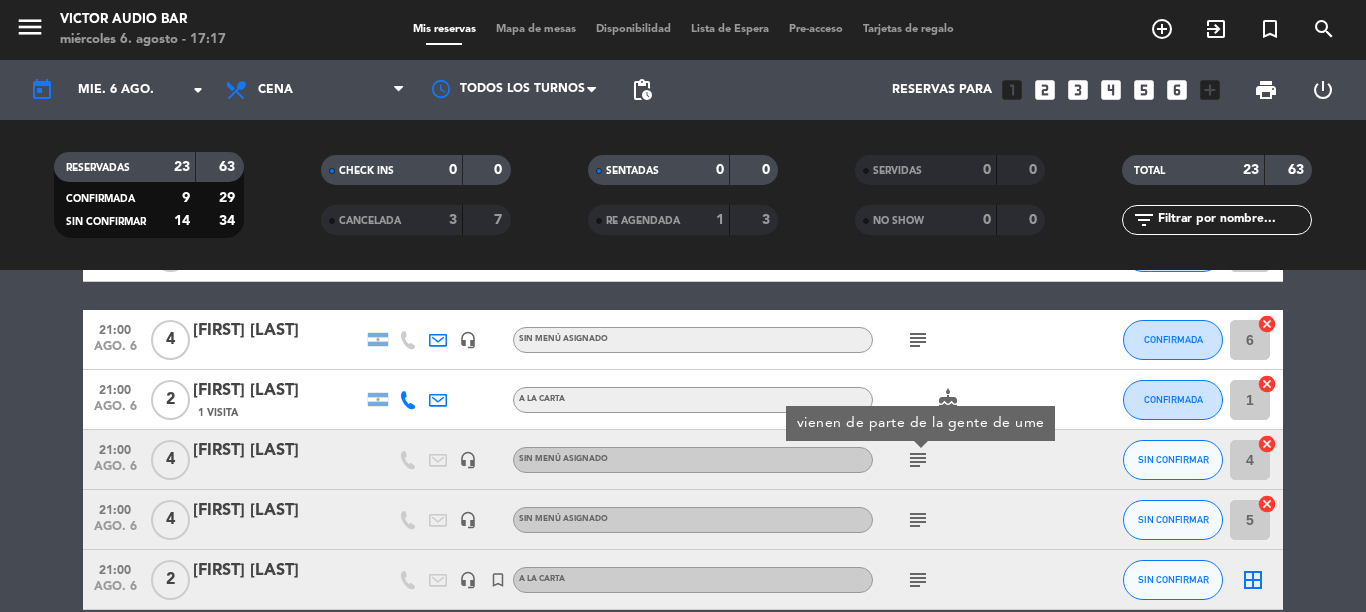 click on "subject" 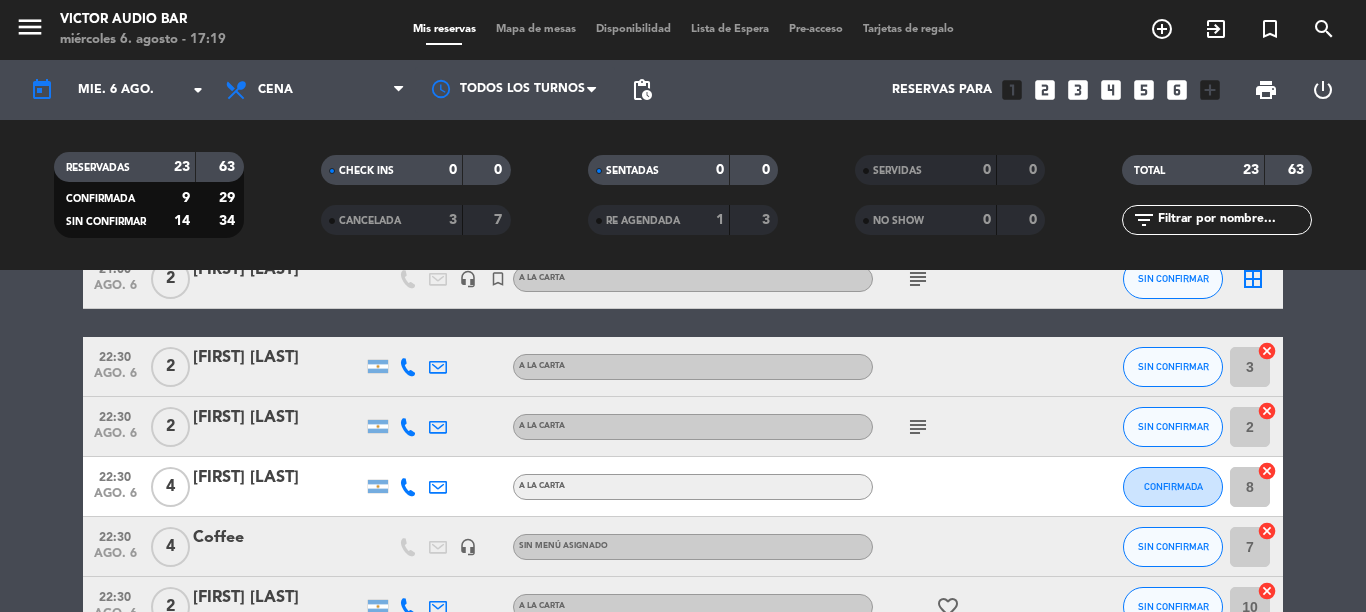 scroll, scrollTop: 1100, scrollLeft: 0, axis: vertical 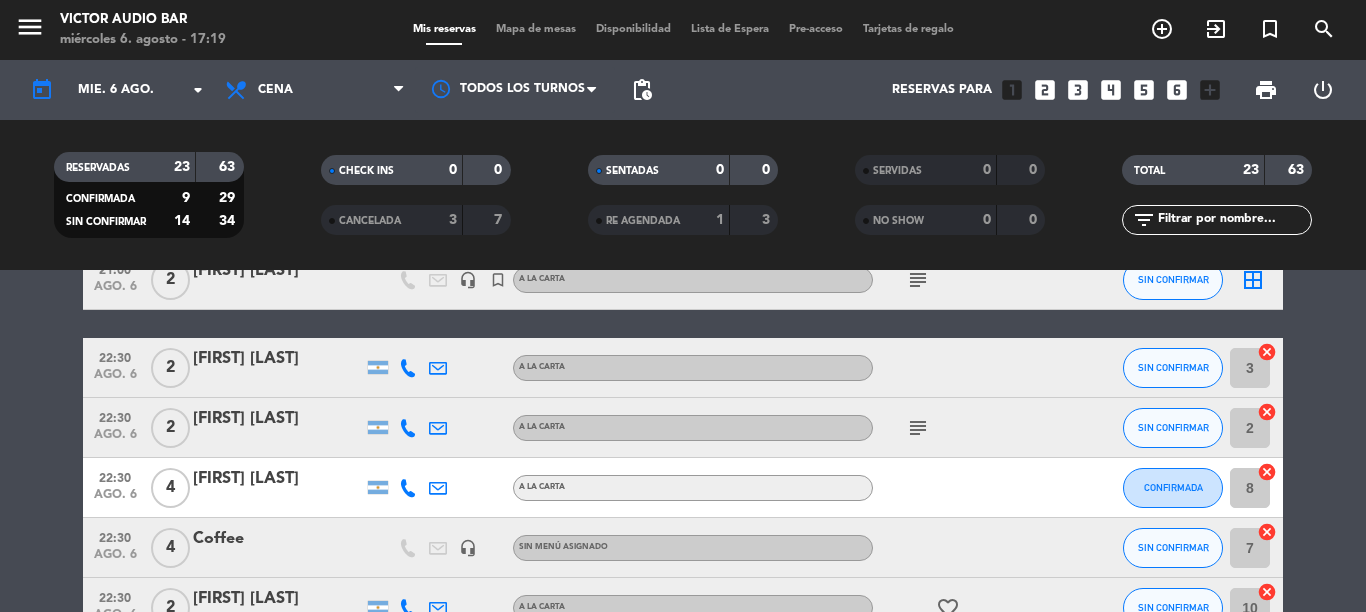 click on "subject" 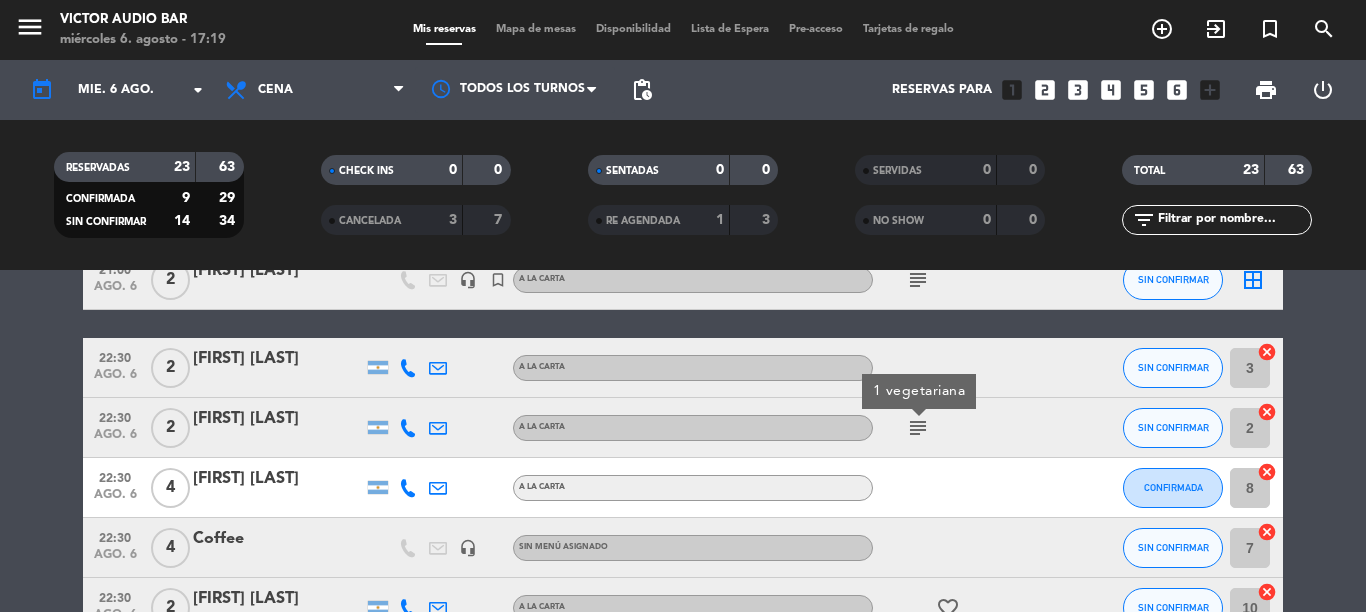 click on "20:00   ago. 6   3   [FIRST] [LAST]  Sin menú asignado  subject  CONFIRMADA  border_all   20:00   ago. 6   2   [FIRST] [LAST]   headset_mic   turned_in_not   A LA CARTA  subject  SIN CONFIRMAR  border_all   20:00   ago. 6   2   [FIRST] [LAST]   A LA CARTA SIN CONFIRMAR 9  cancel   20:00   ago. 6   6   [FIRST] [LAST]   A LA CARTA CONFIRMADA 8  cancel   20:00   ago. 6   2   [FIRST] [LAST]   A LA CARTA CONFIRMADA 10  cancel   20:00   ago. 6   2   [FIRST] [LAST]   headset_mic   turned_in_not   A LA CARTA  subject  CONFIRMADA  border_all   20:00   ago. 6   2   [FIRST] [LAST]   headset_mic   turned_in_not   A LA CARTA  subject  SIN CONFIRMAR  border_all   20:00   ago. 6   2   [FIRST] [LAST]   A LA CARTA  subject  CONFIRMADA 2  cancel   20:00   ago. 6   2   [FIRST] [LAST]   headset_mic   turned_in_not   A LA CARTA  subject  SIN CONFIRMAR  border_all   20:00   ago. 6   2   [FIRST] [LAST]   A LA CARTA  favorite_border  SIN CONFIRMAR 3  cancel   20:00   ago. 6   2   [FIRST] [LAST]   headset_mic   subject" 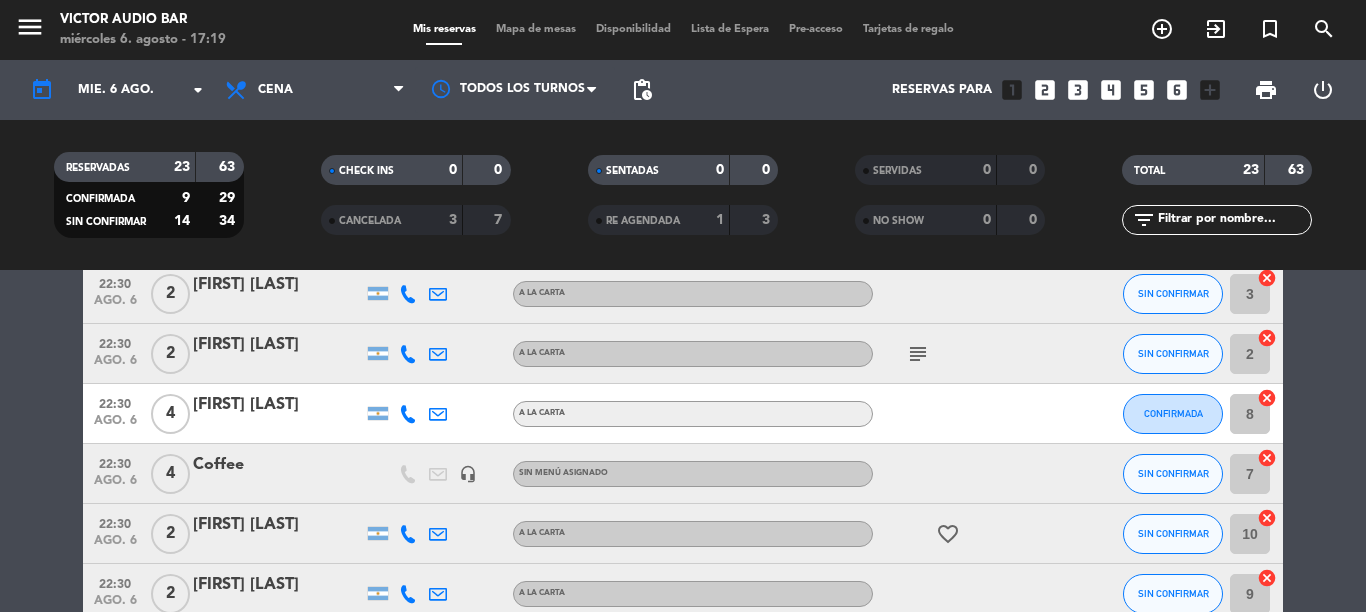 scroll, scrollTop: 1186, scrollLeft: 0, axis: vertical 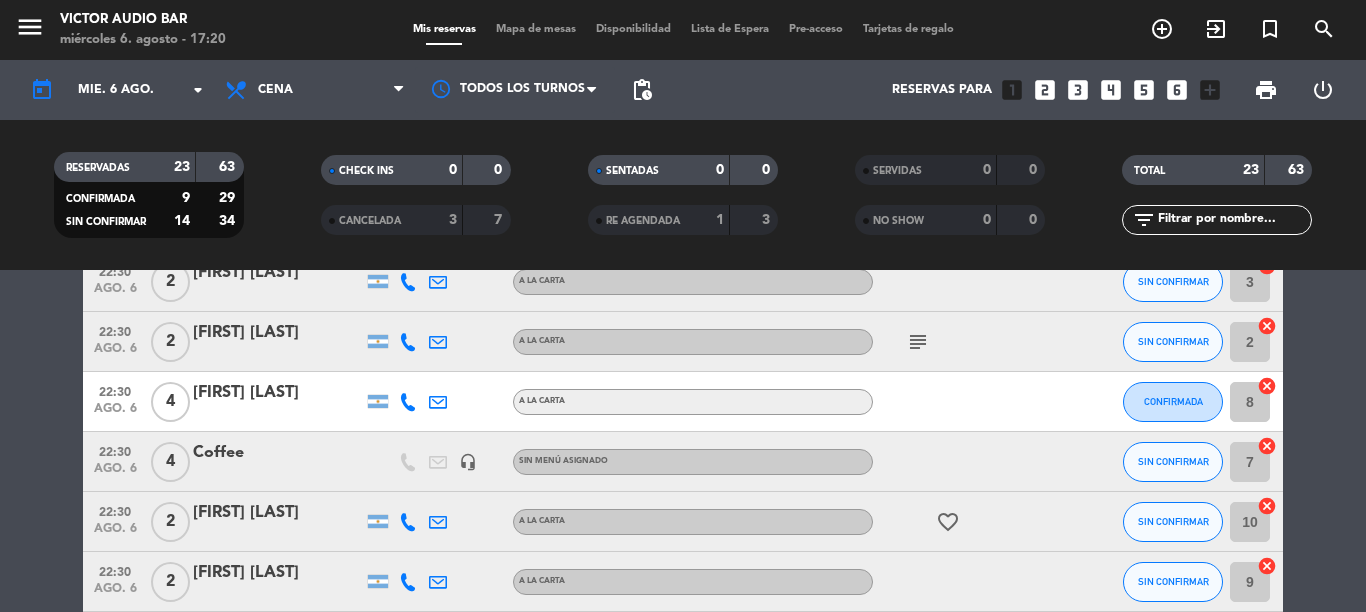 click on "subject" 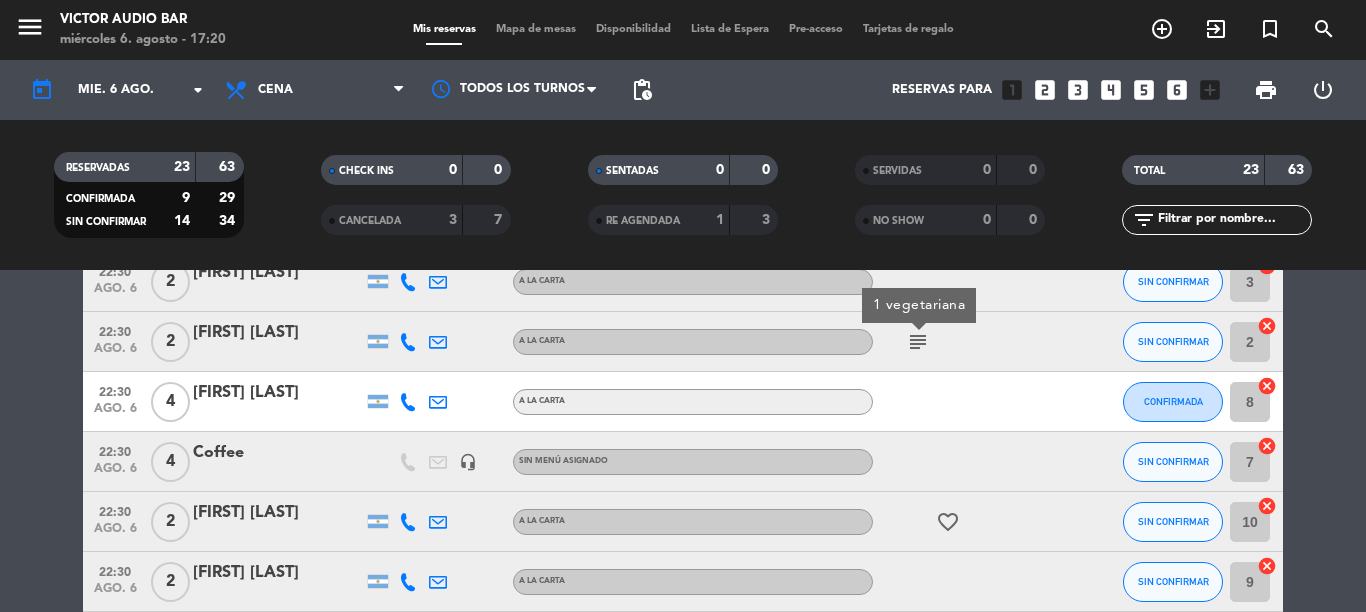 scroll, scrollTop: 1086, scrollLeft: 0, axis: vertical 